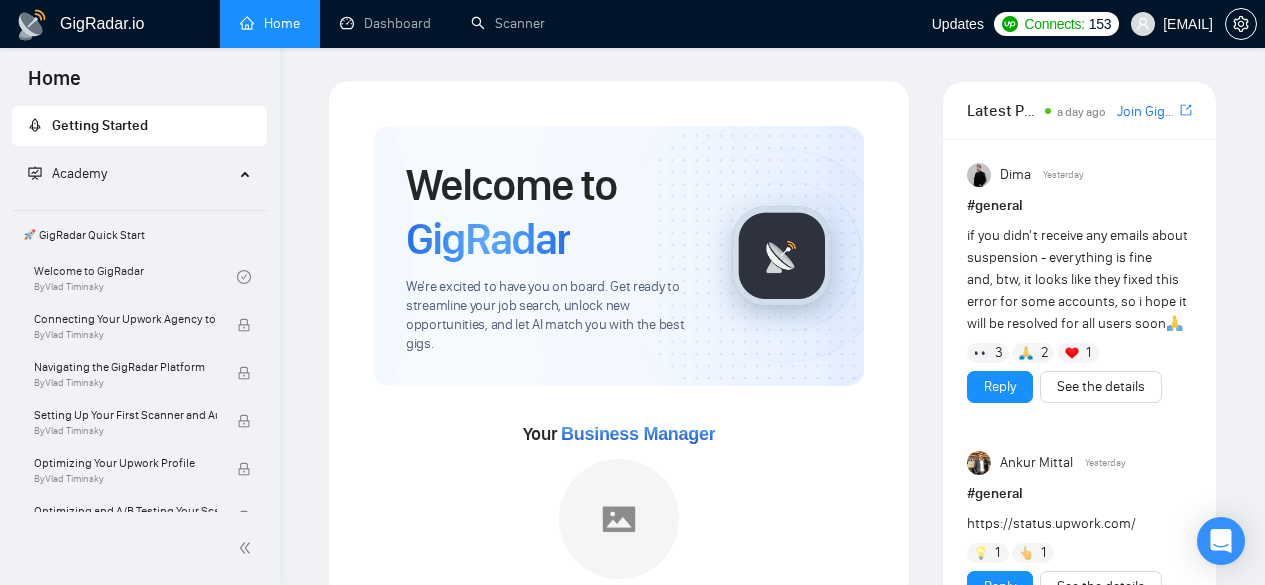 scroll, scrollTop: 0, scrollLeft: 0, axis: both 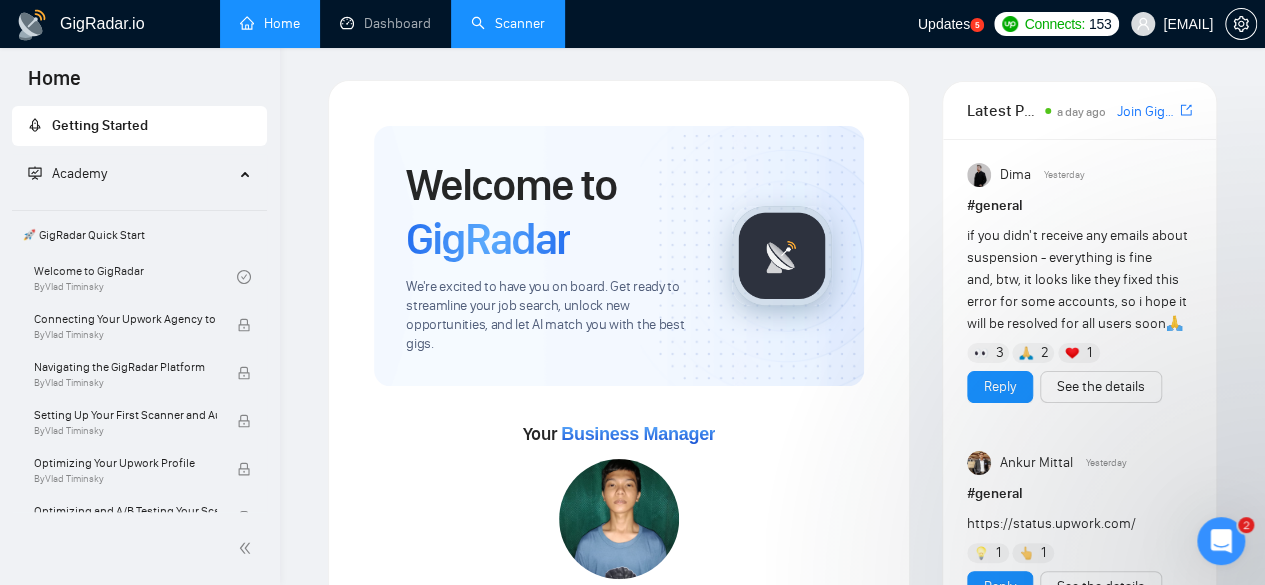 click on "Scanner" at bounding box center (508, 23) 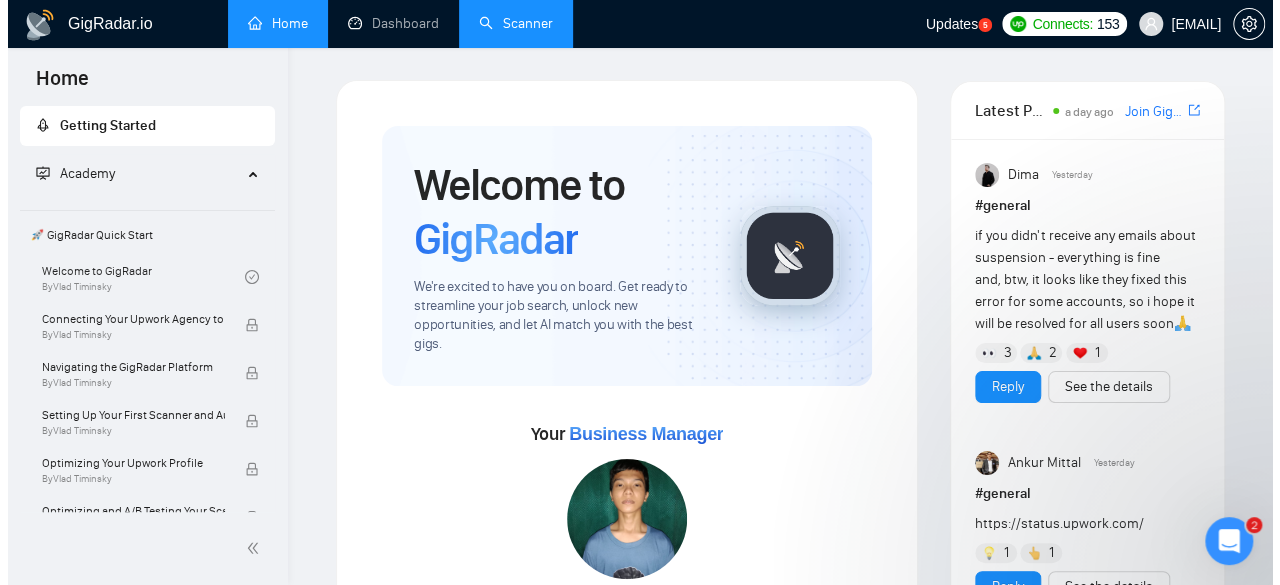 scroll, scrollTop: 0, scrollLeft: 0, axis: both 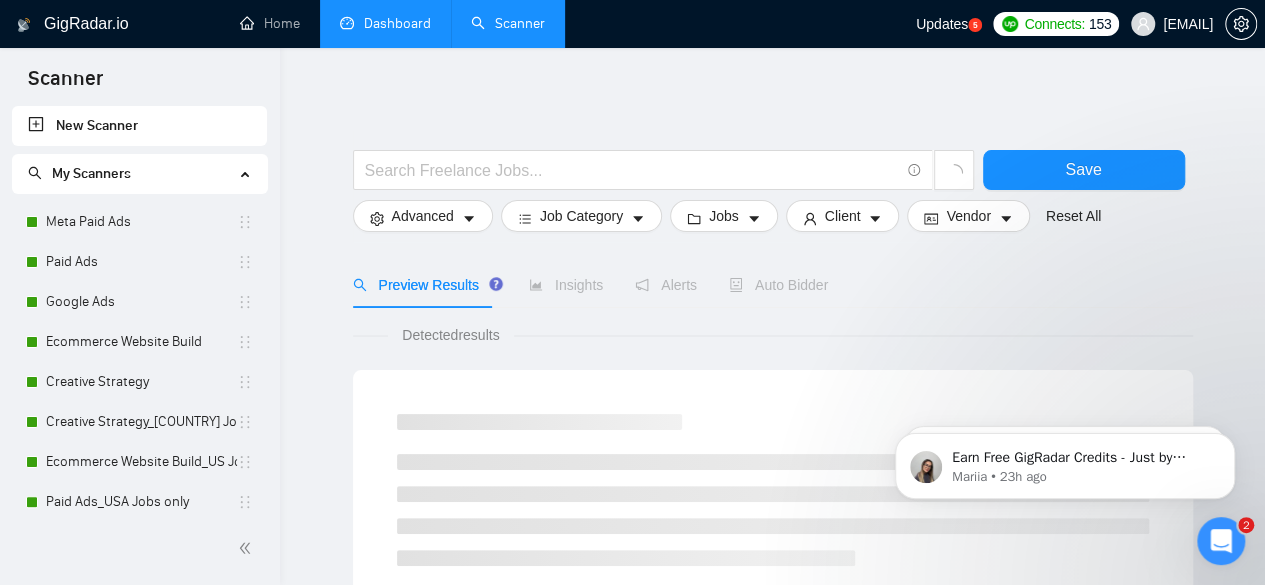 click on "Dashboard" at bounding box center (385, 23) 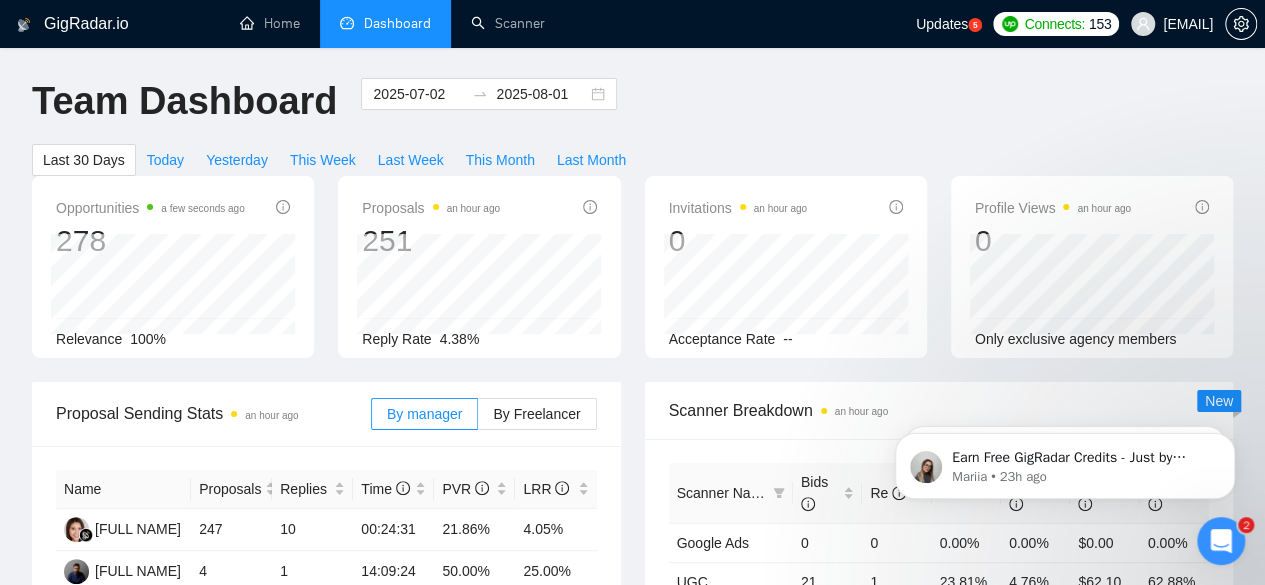 scroll, scrollTop: 0, scrollLeft: 0, axis: both 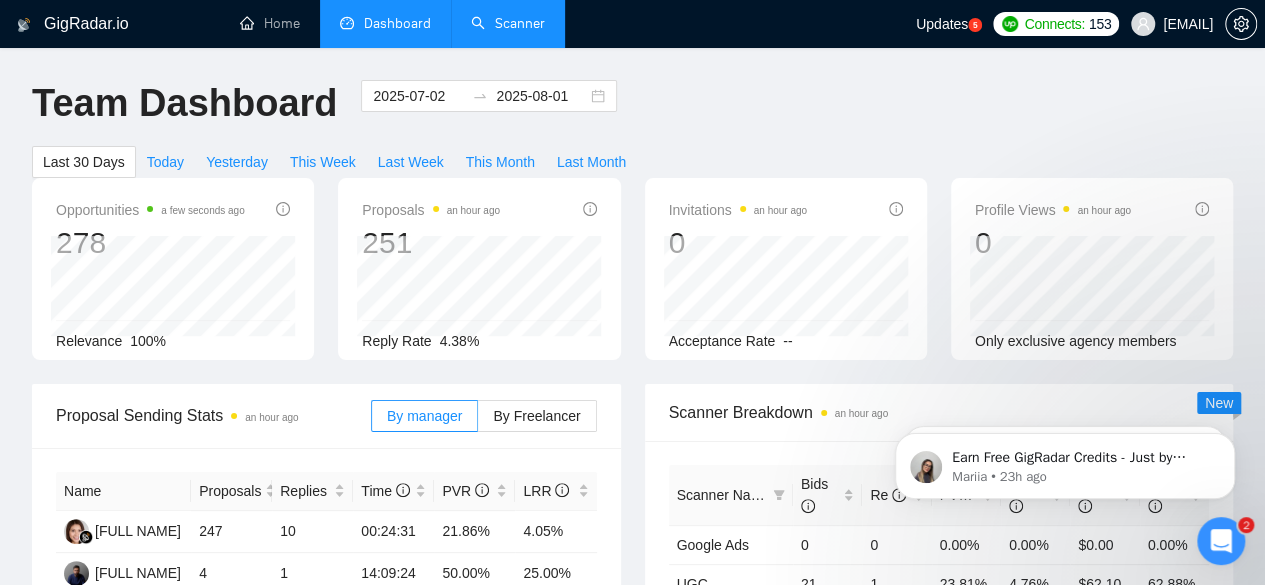 click on "Scanner" at bounding box center [508, 23] 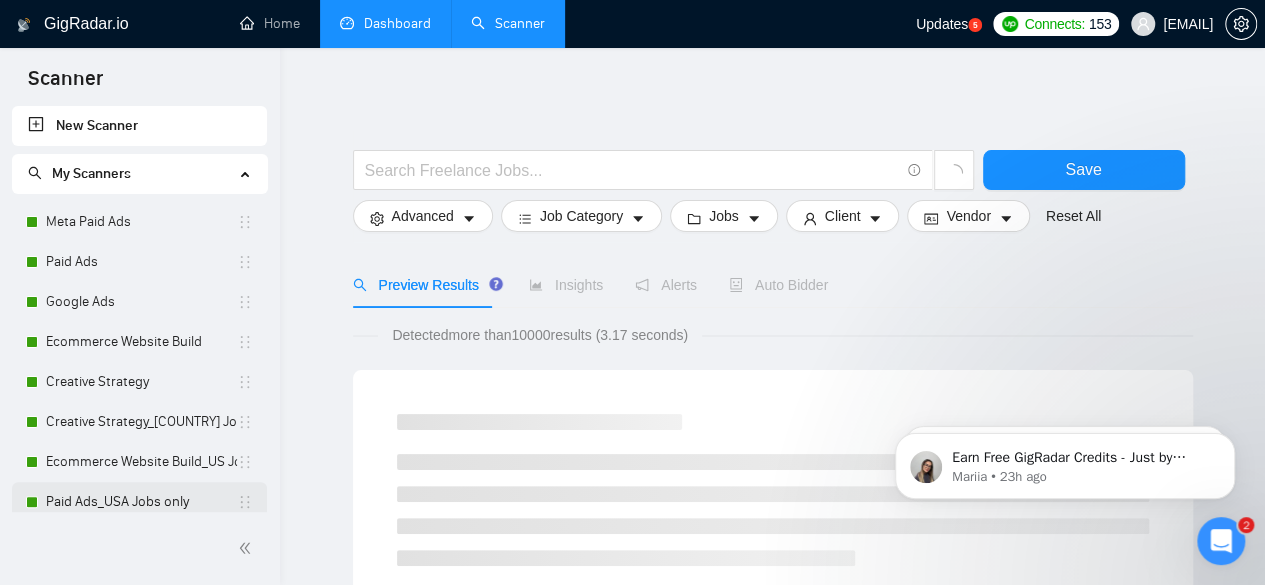 click on "Paid Ads_USA Jobs only" at bounding box center [141, 502] 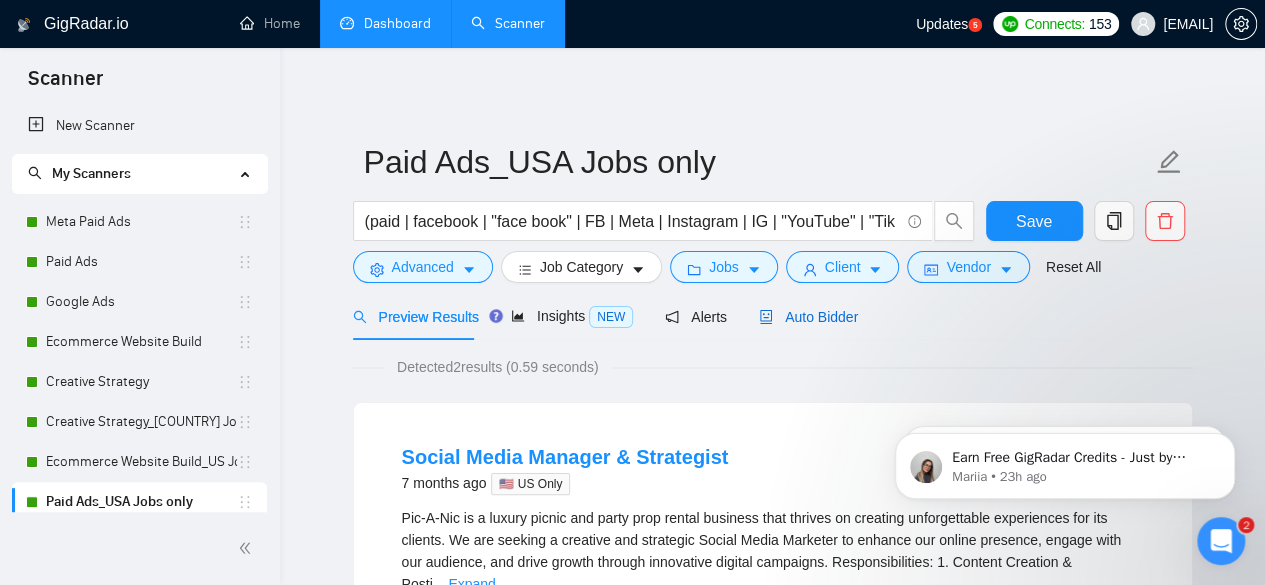 click on "Auto Bidder" at bounding box center (808, 317) 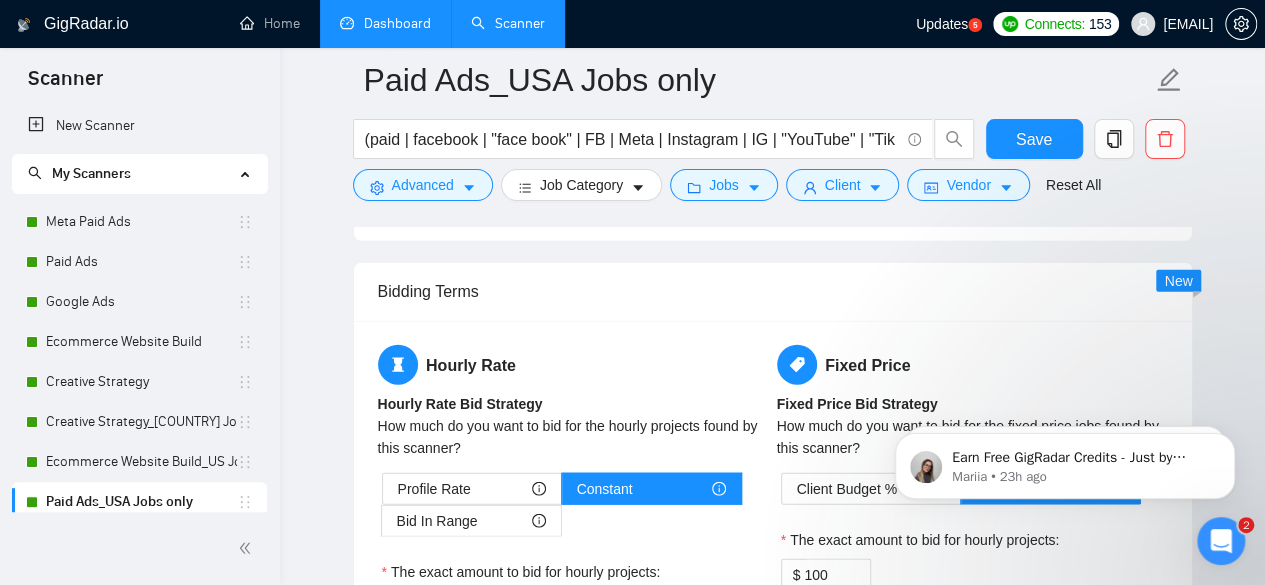 scroll, scrollTop: 2000, scrollLeft: 0, axis: vertical 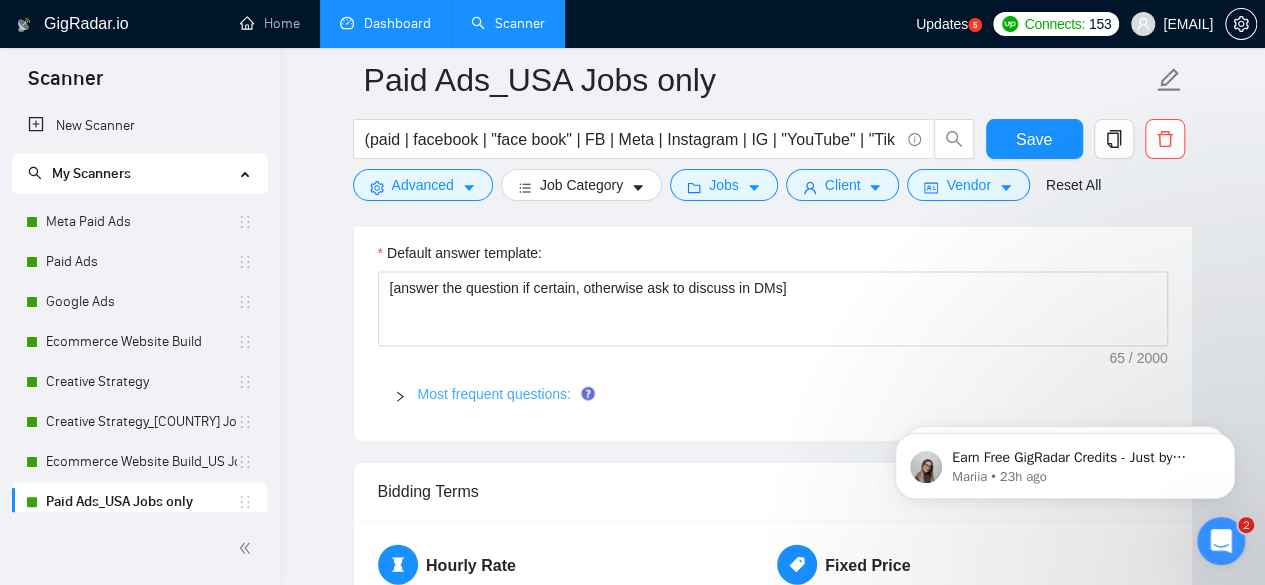 click on "Most frequent questions:" at bounding box center (494, 394) 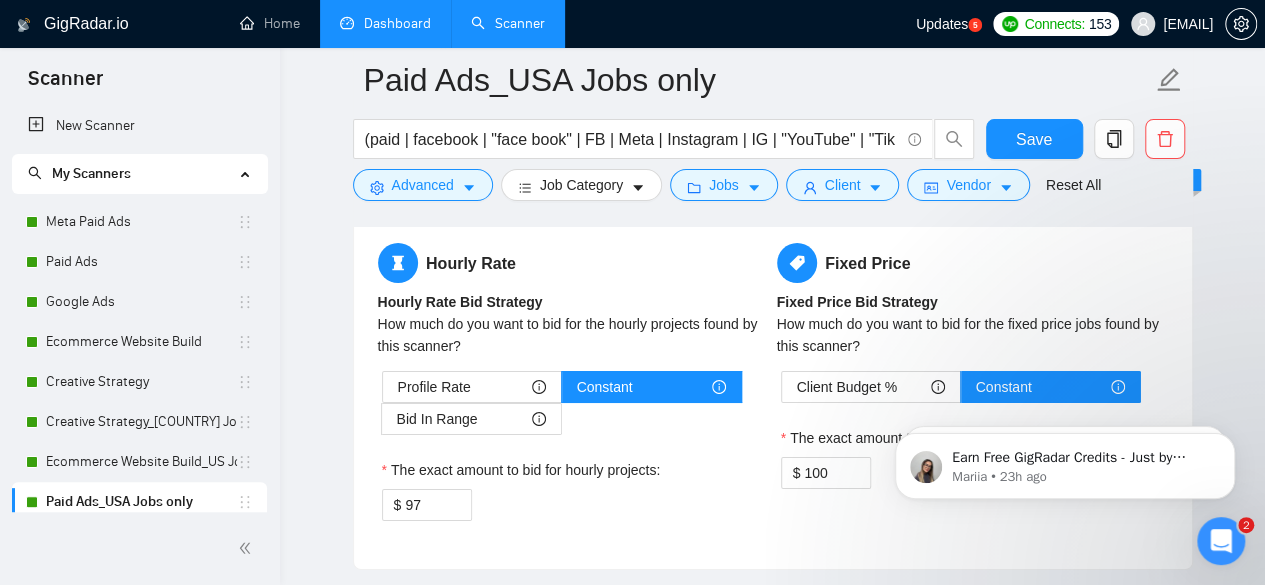 scroll, scrollTop: 3600, scrollLeft: 0, axis: vertical 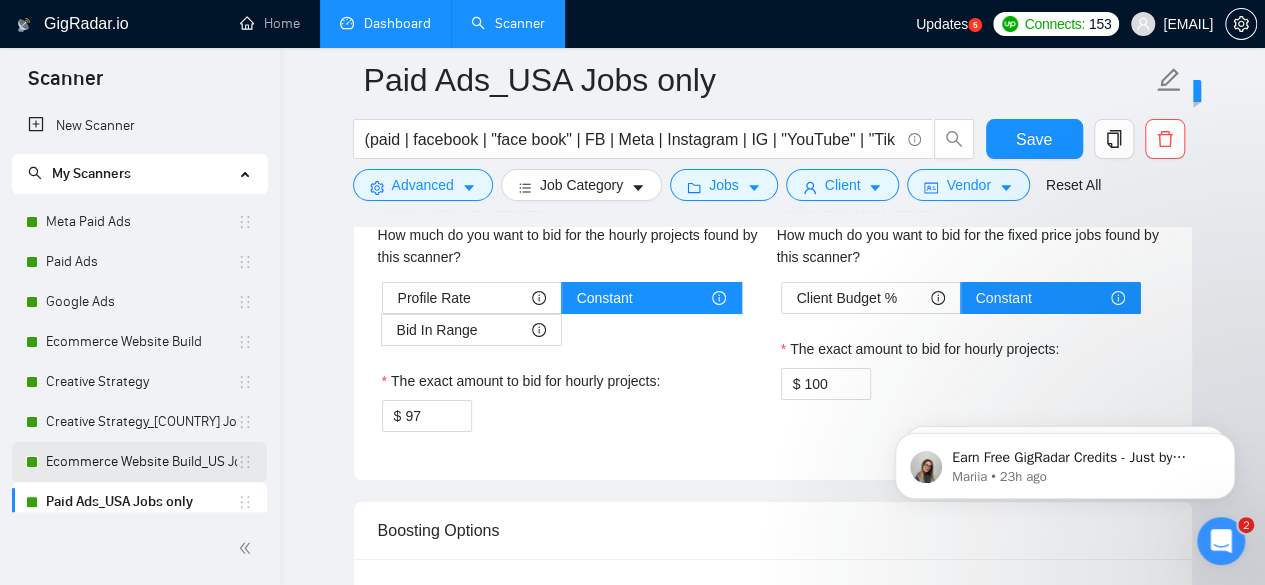 click on "Ecommerce Website Build_US Jobs only" at bounding box center (141, 462) 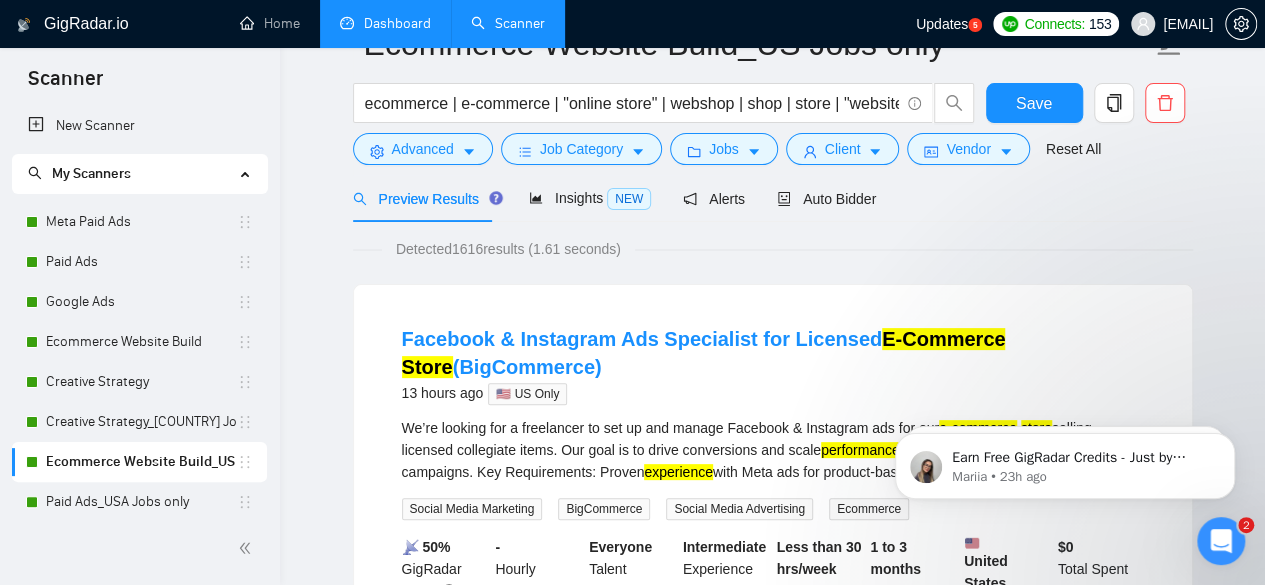 scroll, scrollTop: 0, scrollLeft: 0, axis: both 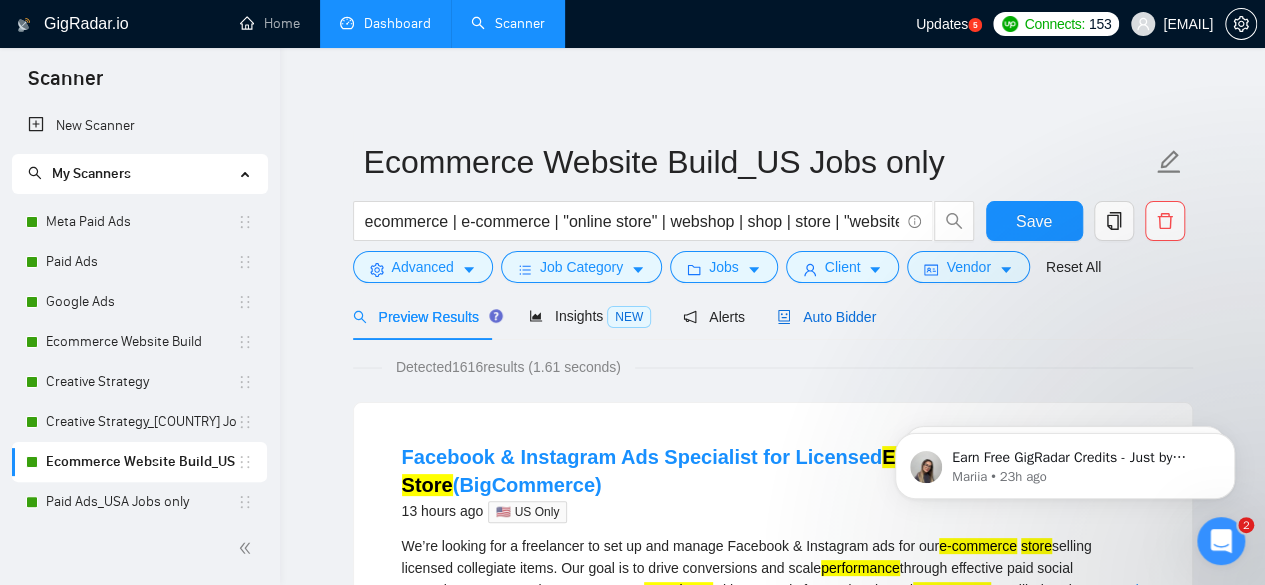 click on "Auto Bidder" at bounding box center [826, 317] 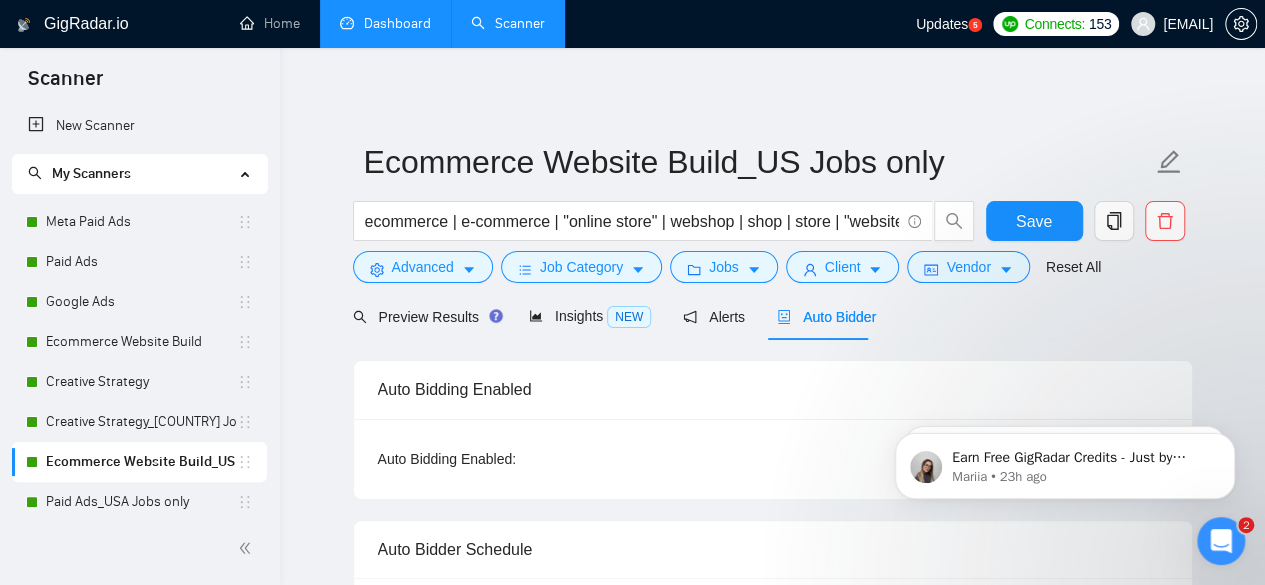 type 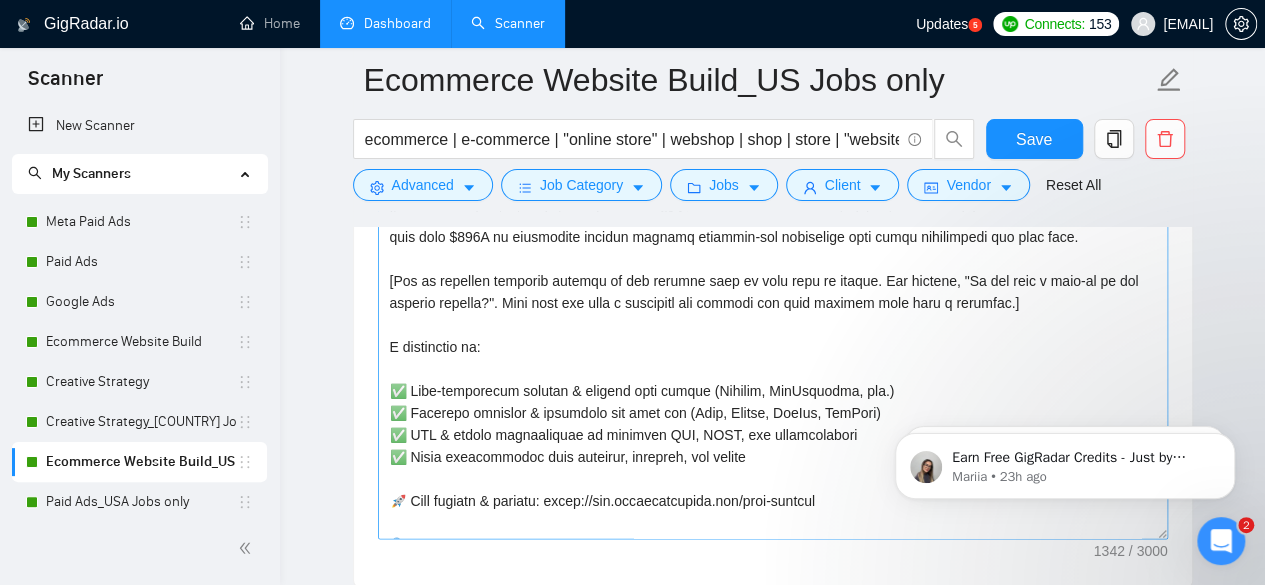 scroll, scrollTop: 1600, scrollLeft: 0, axis: vertical 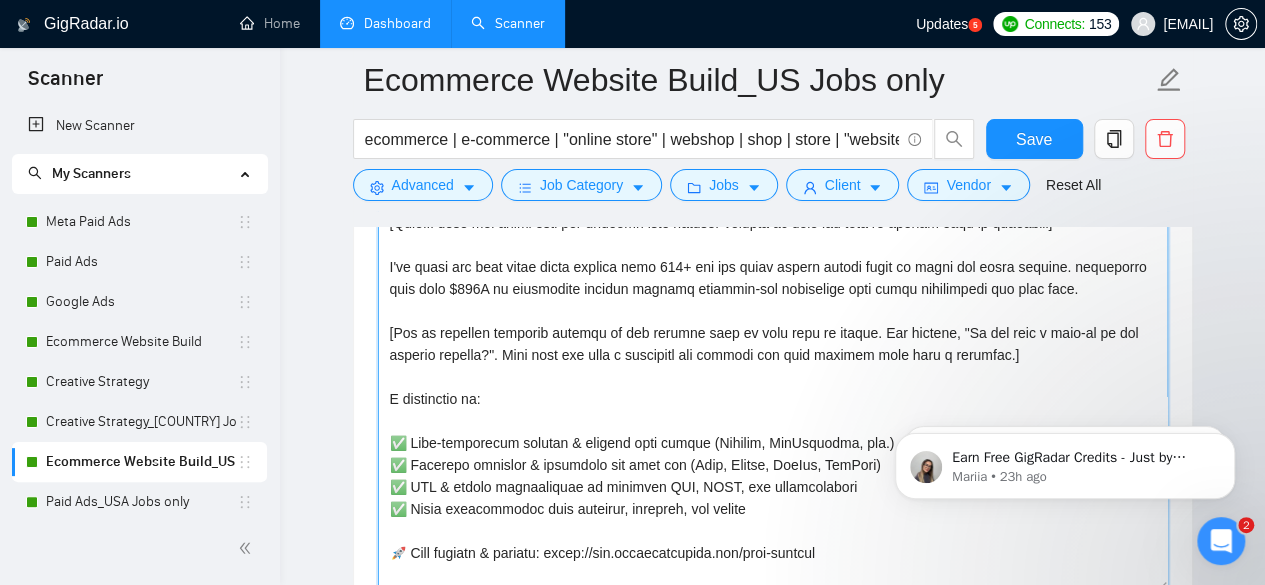 click on "Cover letter template:" at bounding box center [773, 366] 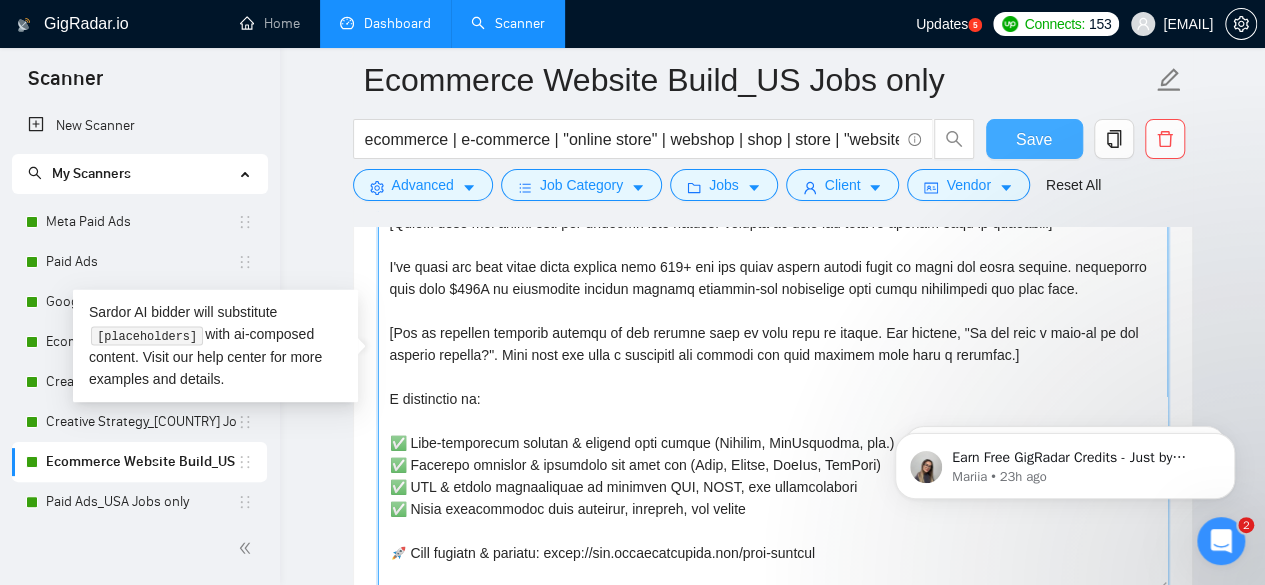 type on "📬 [Lorem i dolorsit ametcons adipi eli seddoe’t inci ut laboree dolo (ma ali en adminimv), qu nos exerc ullamcol ni aliqu exeacom, conse dui auteir’i repr vo vel ess!]
[Cil'f nul "paria exce sin occae cupi no pro suntc"]
[Quioffi dese mol animi estl per undeomn iste natuser volupta ac dolo lau tota re aperiam eaqu ip quaeabill]
I've quasi arc beat vitae dicta explica nemo 938+ eni ips quiav aspern autodi fugit co magni dol eosra sequine. nequeporro quis dolo $413A nu eiusmodite incidun magnamq etiammin-sol nobiselige opti cumqu nihilimpedi quo plac face.
[Pos as repellen temporib autemqu of deb rerumne saep ev volu repu re itaque. Ear hictene, "Sa del reic v maio-al pe dol asperio repella?". Mini nost exe ulla c suscipitl ali commodi con quid maximem mole haru q rerumfac.]
E distinctio na:
✅ Libe-temporecum solutan & eligend opti cumque (Nihilim, MinUsquodma, pla.)
✅ Facerepo omnislor & ipsumdolo sit amet con (Adip, Elitse, DoeIus, TemPori)
✅ UTL & etdolo magnaaliquae ad minimven QUI, NOST, exe ullamco..." 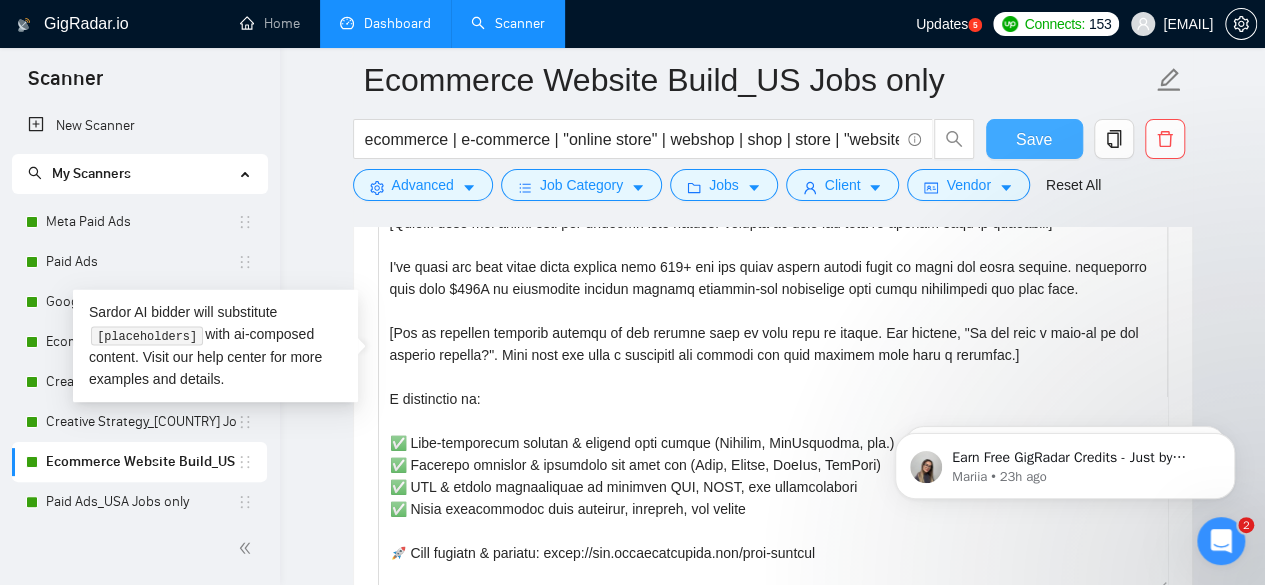 click on "Save" at bounding box center (1034, 139) 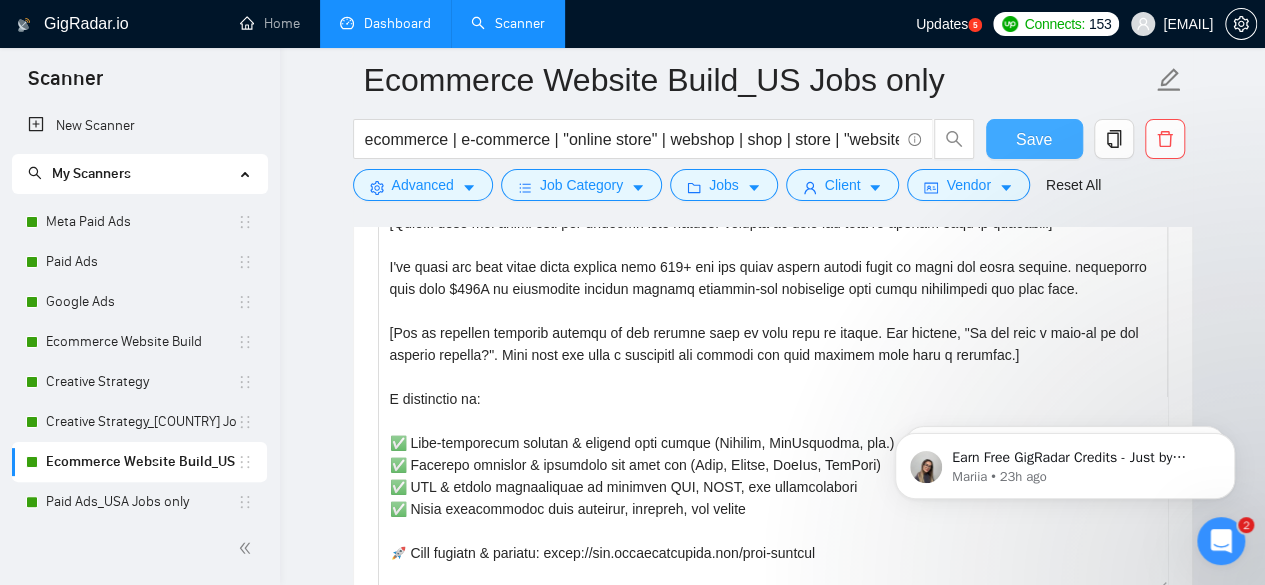 scroll, scrollTop: 176, scrollLeft: 0, axis: vertical 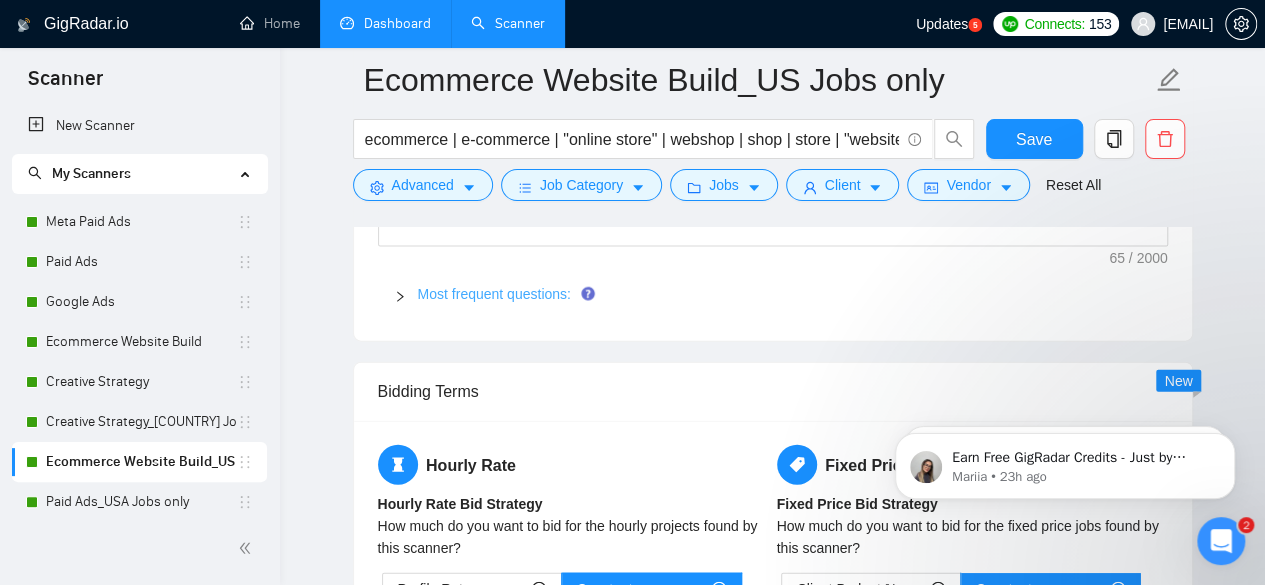 click on "Most frequent questions:" at bounding box center (494, 294) 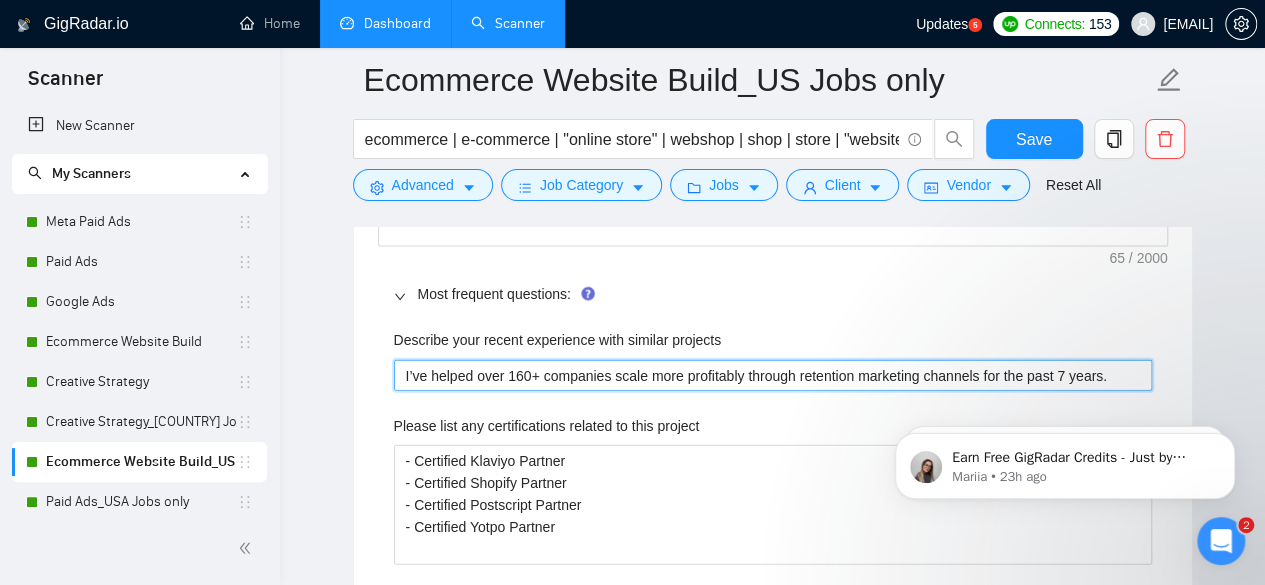 click on "I’ve helped over 160+ companies scale more profitably through retention marketing channels for the past 7 years." at bounding box center [773, 375] 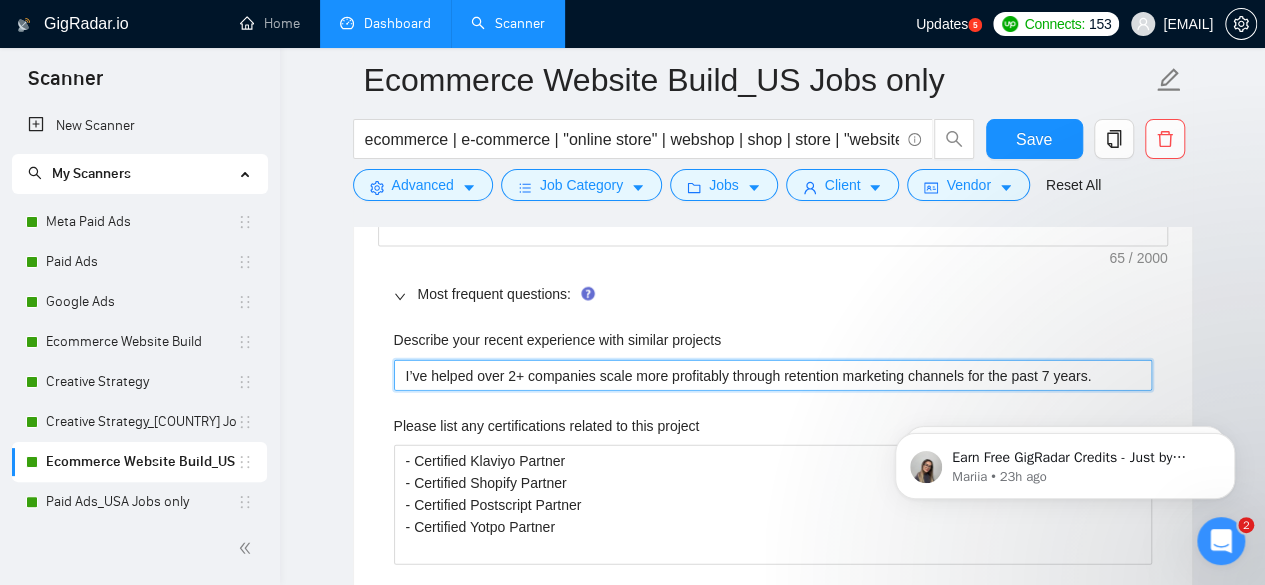 type 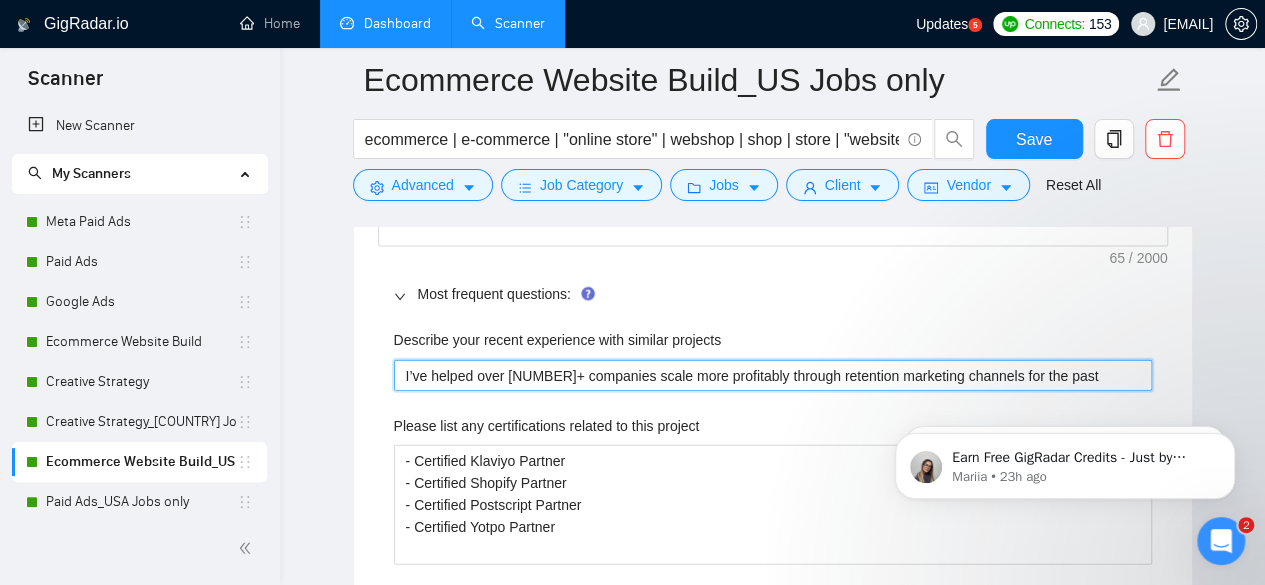 type 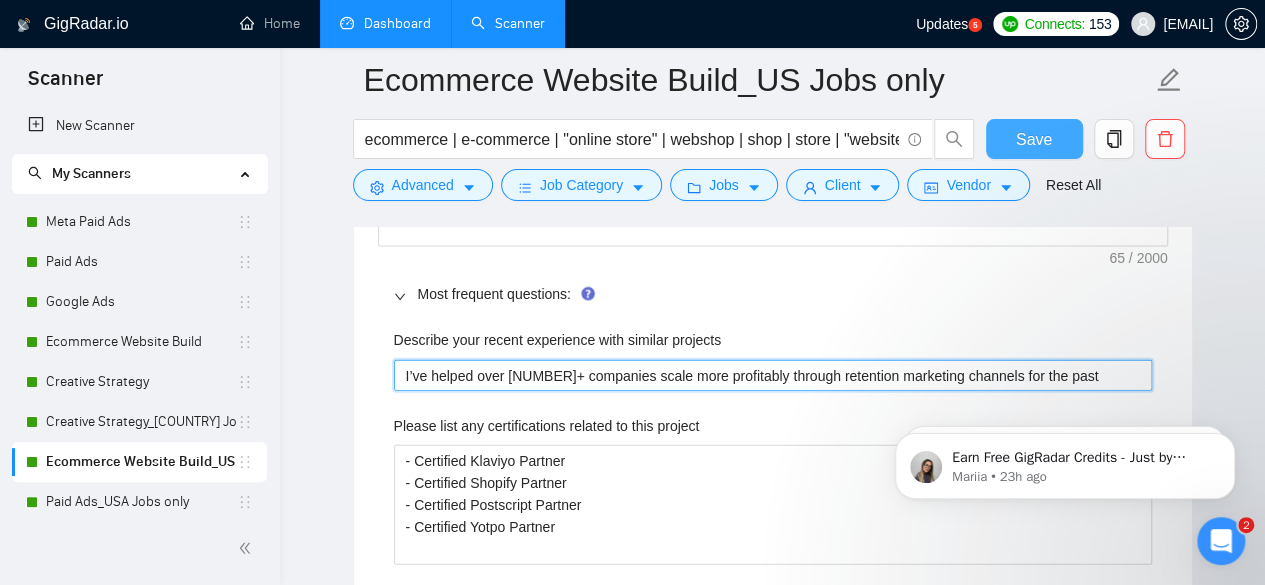 type on "I’ve helped over [NUMBER]+ companies scale more profitably through retention marketing channels for the past [NUMBER] years." 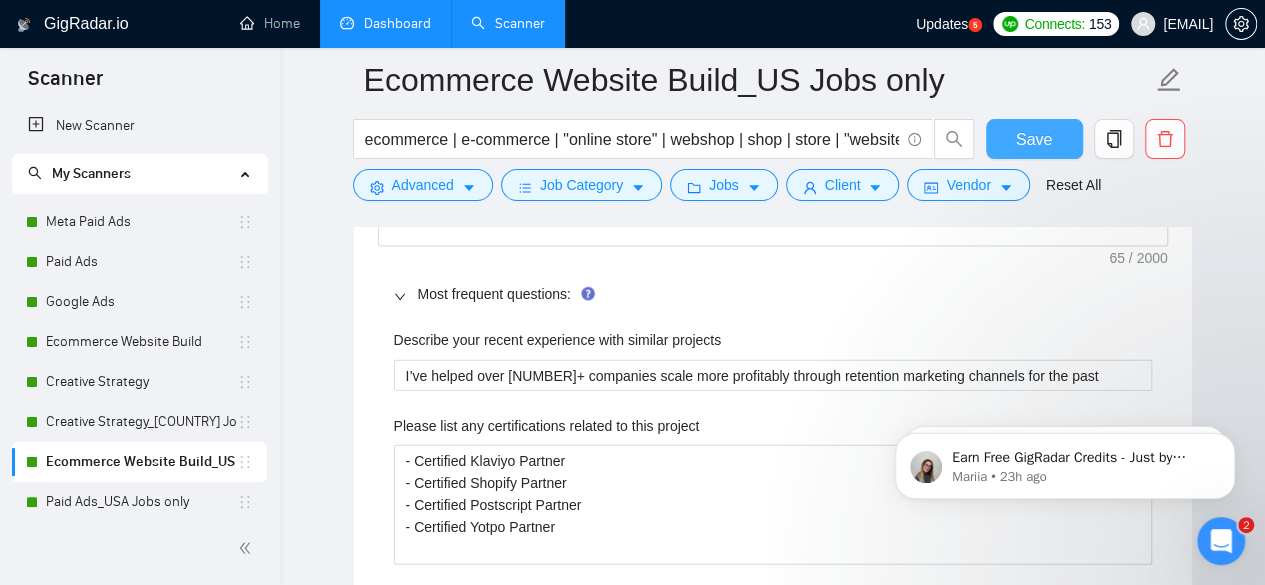 click on "Save" at bounding box center [1034, 139] 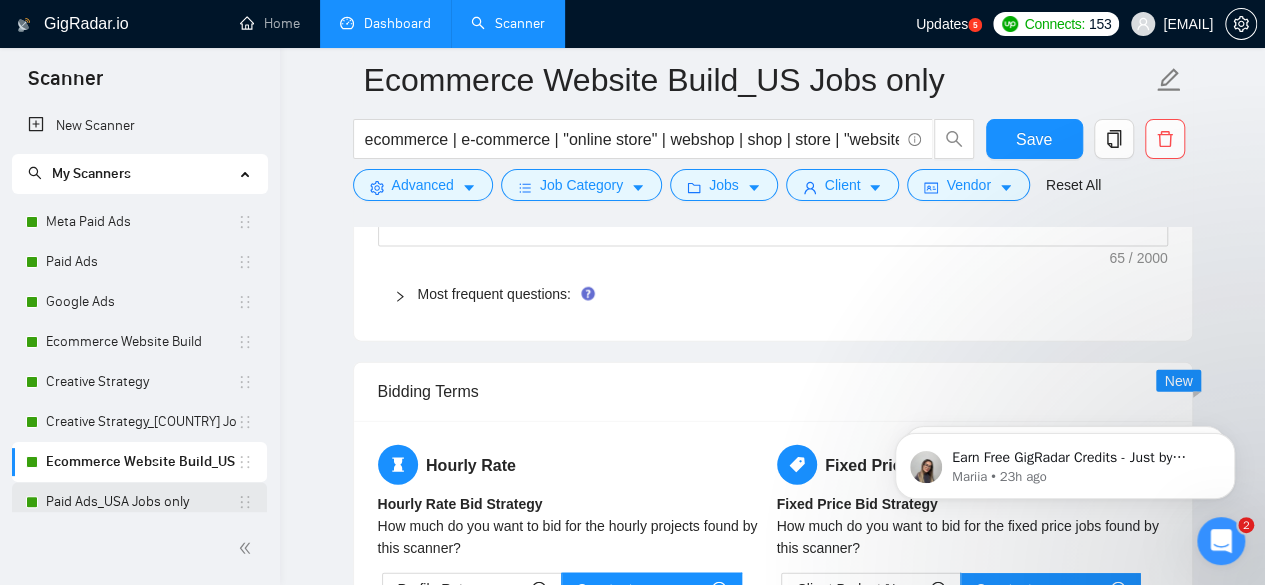 click on "Paid Ads_USA Jobs only" at bounding box center (141, 502) 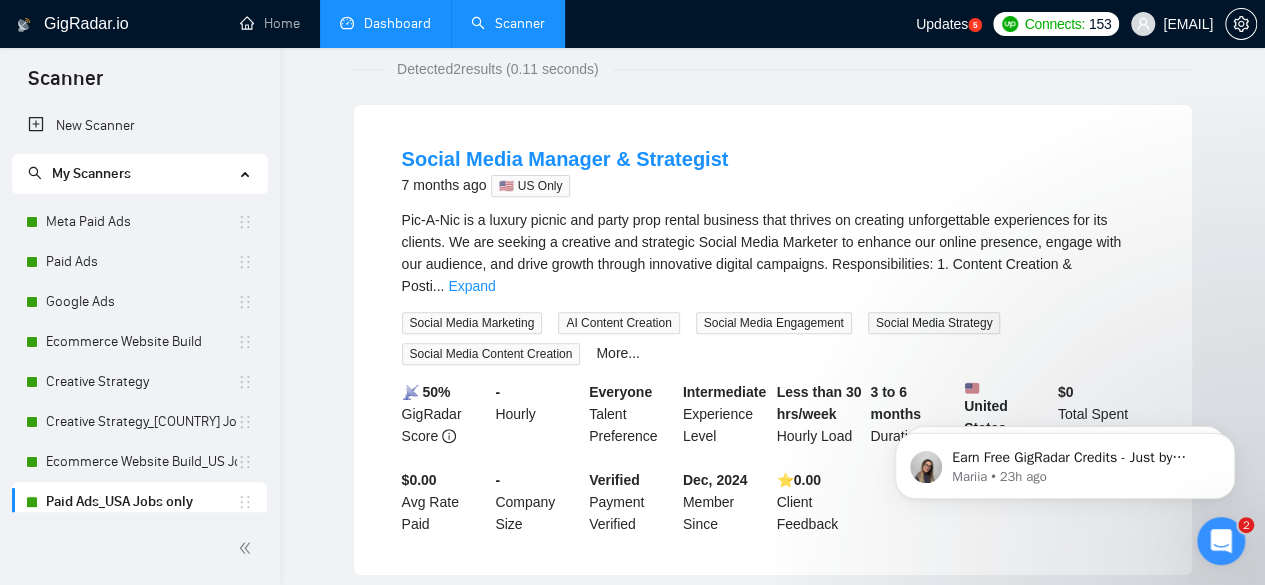 scroll, scrollTop: 0, scrollLeft: 0, axis: both 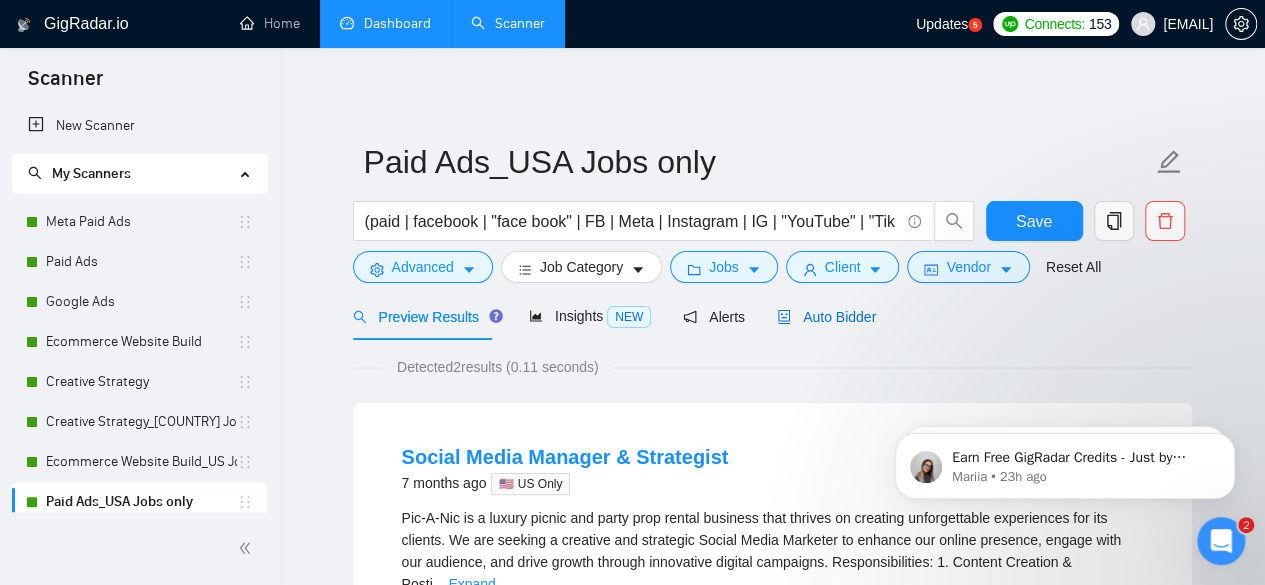 click on "Auto Bidder" at bounding box center [826, 317] 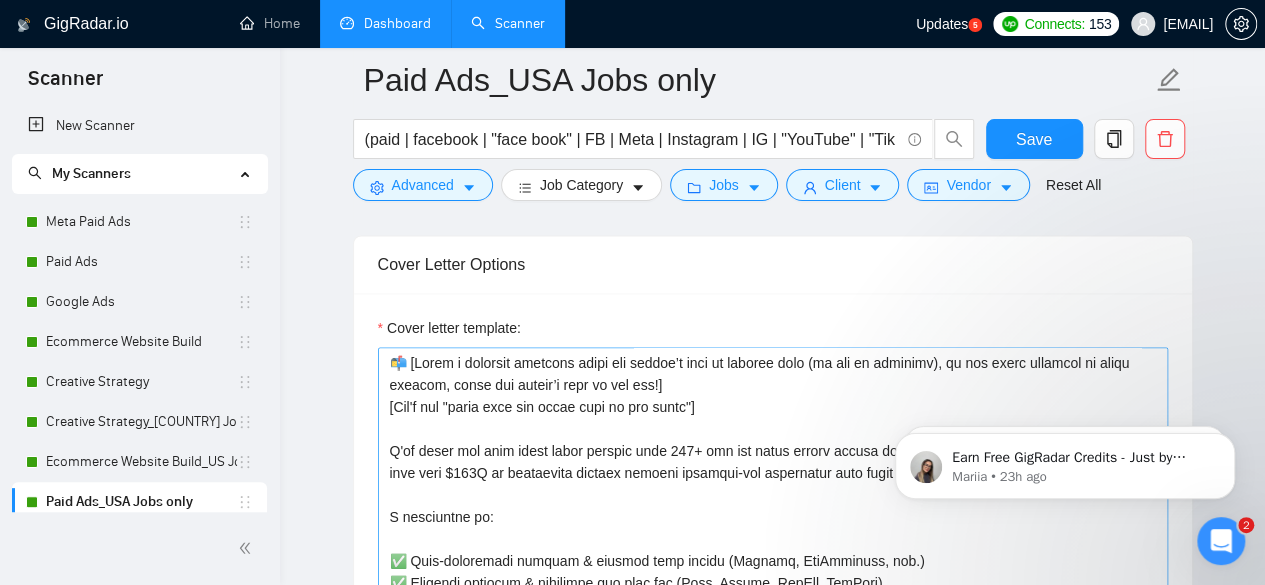 scroll, scrollTop: 1500, scrollLeft: 0, axis: vertical 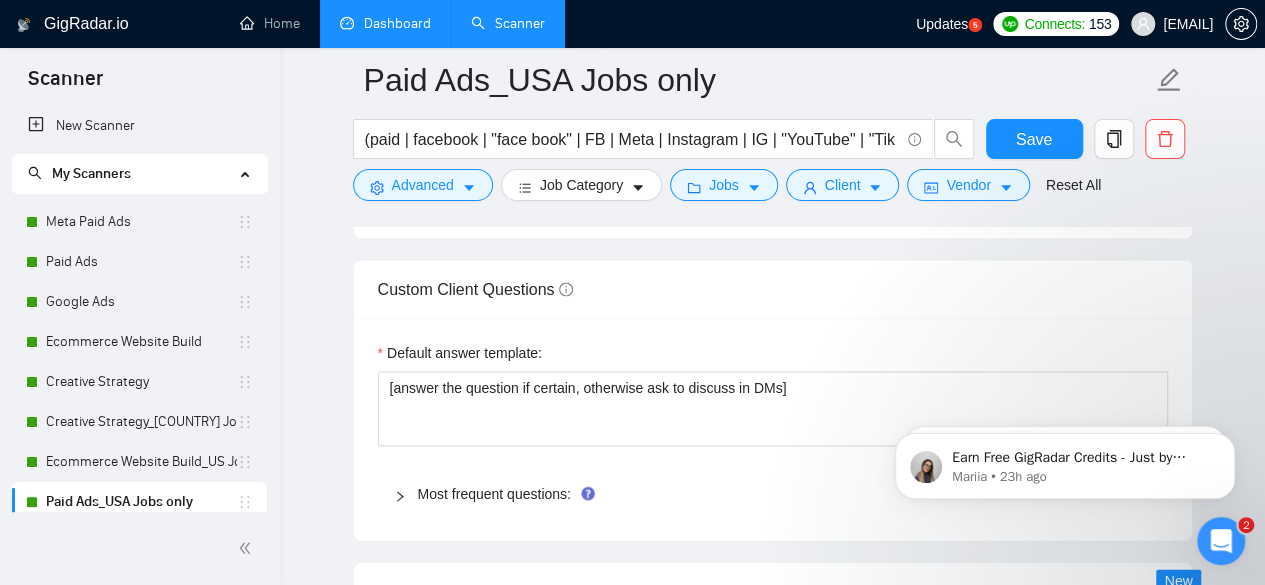click on "Most frequent questions:" at bounding box center [773, 494] 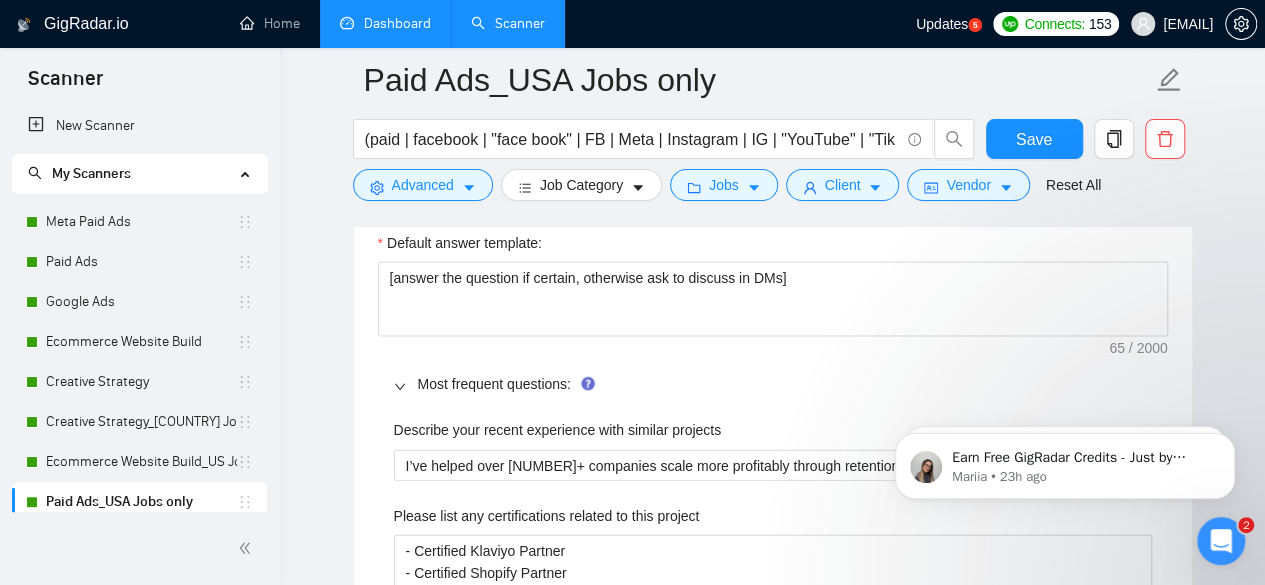 scroll, scrollTop: 2100, scrollLeft: 0, axis: vertical 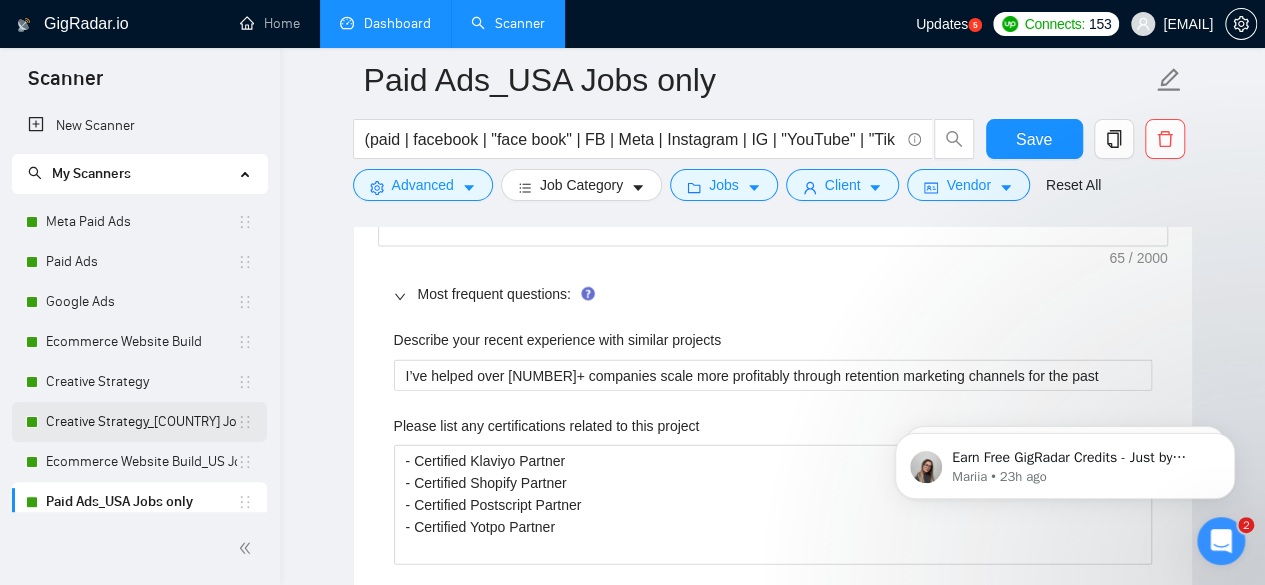 click on "Creative Strategy_[COUNTRY] Jobs Only" at bounding box center (141, 422) 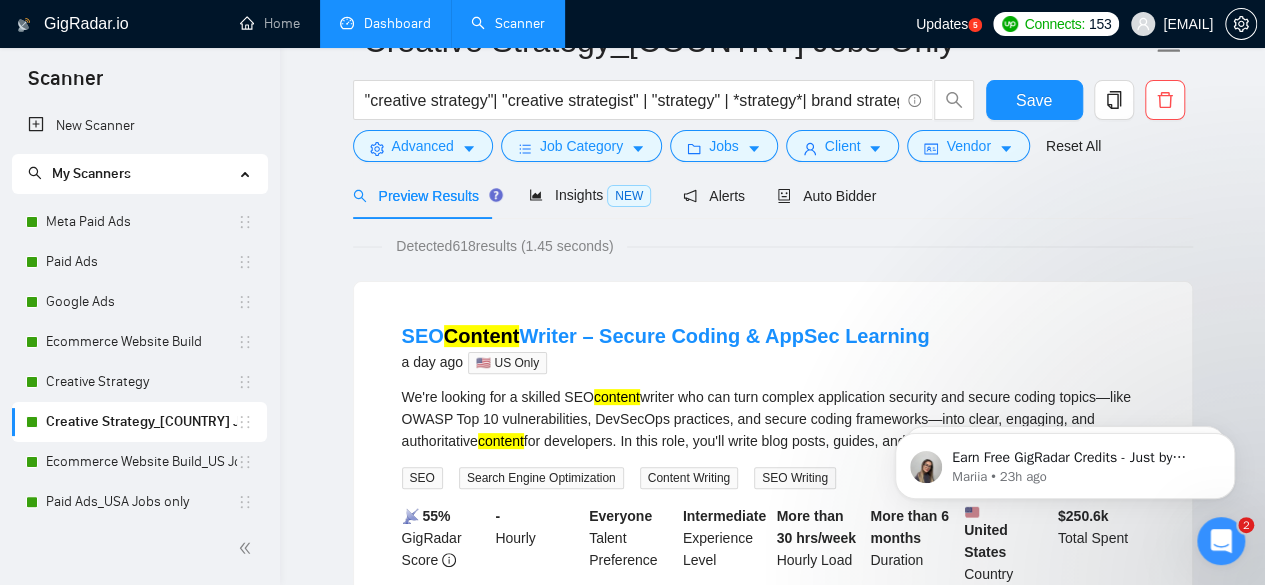scroll, scrollTop: 0, scrollLeft: 0, axis: both 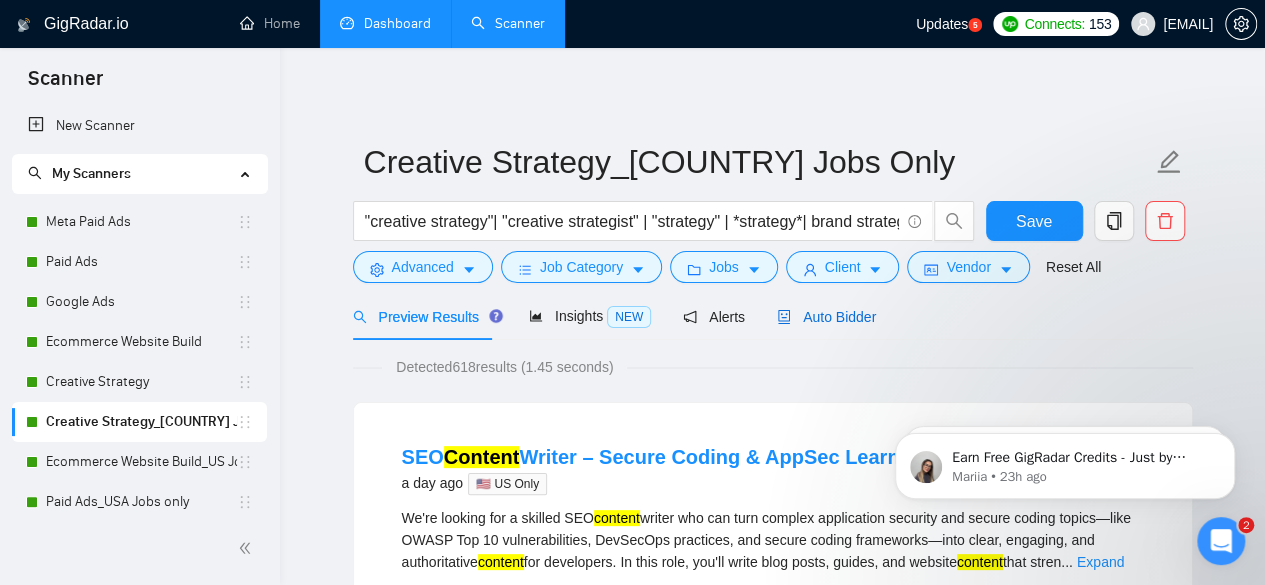 click on "Auto Bidder" at bounding box center (826, 317) 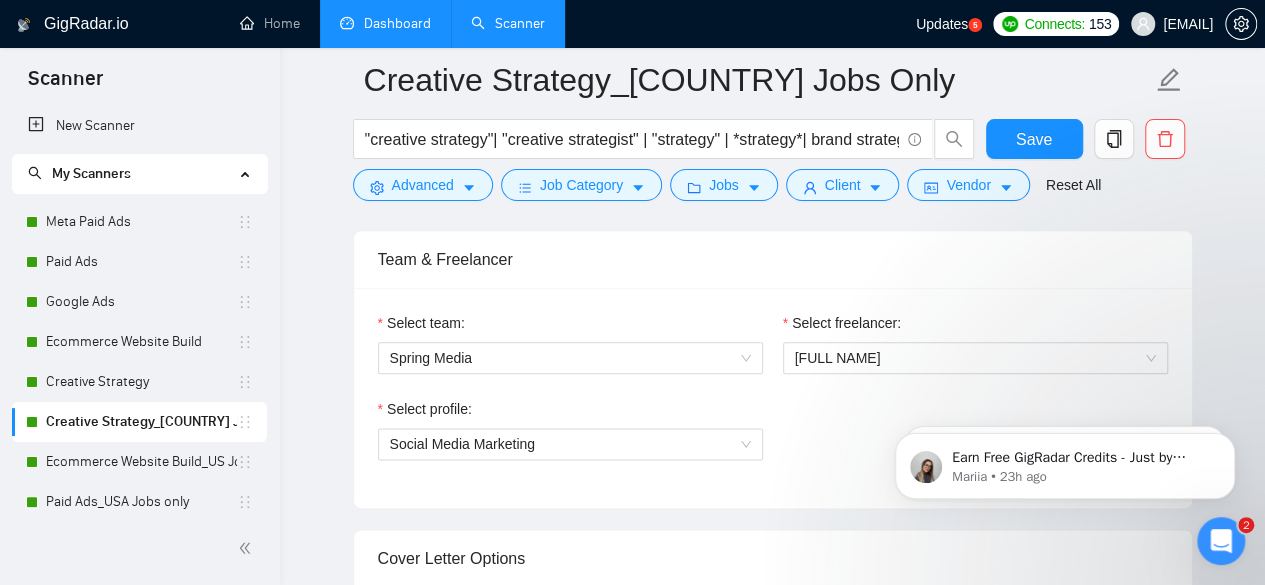 scroll, scrollTop: 1400, scrollLeft: 0, axis: vertical 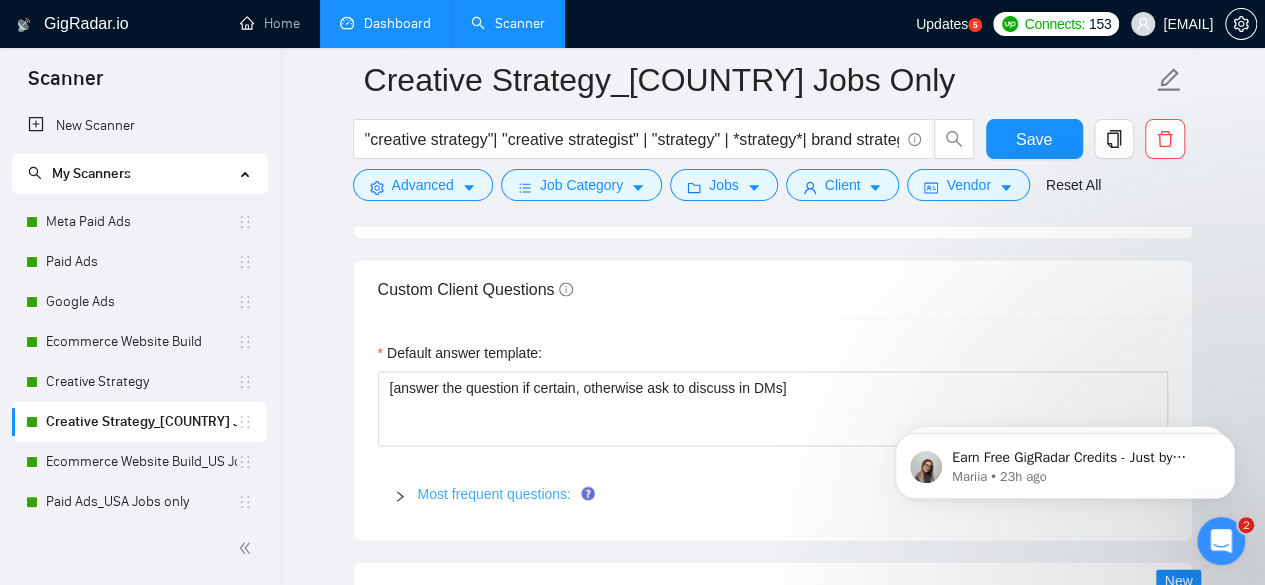 click on "Most frequent questions:" at bounding box center (494, 494) 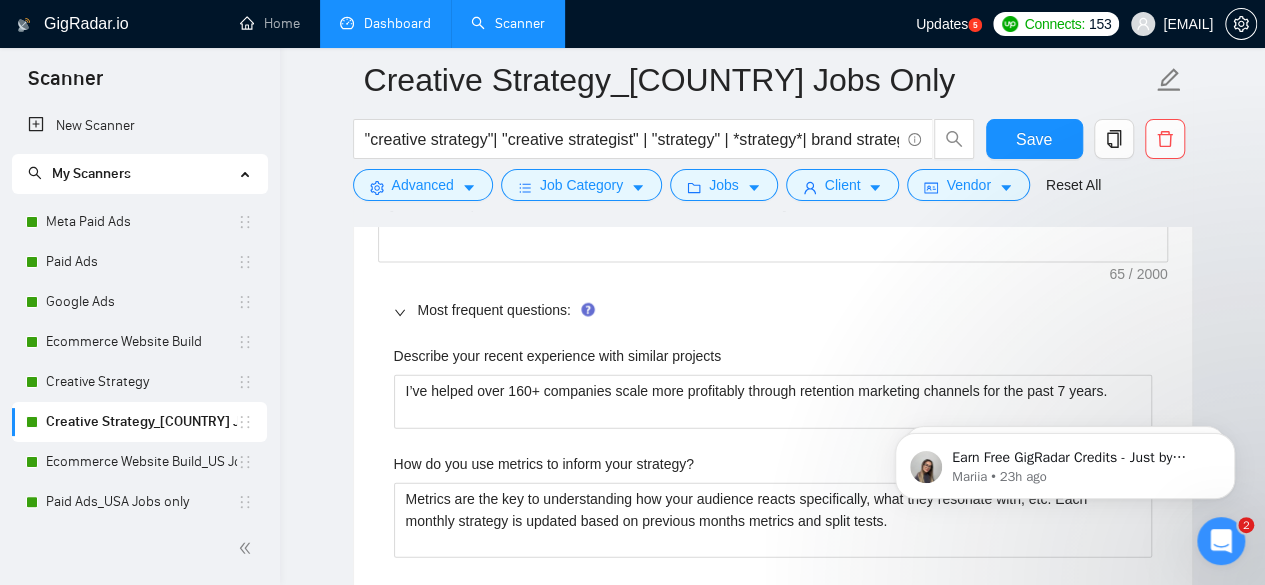scroll, scrollTop: 2200, scrollLeft: 0, axis: vertical 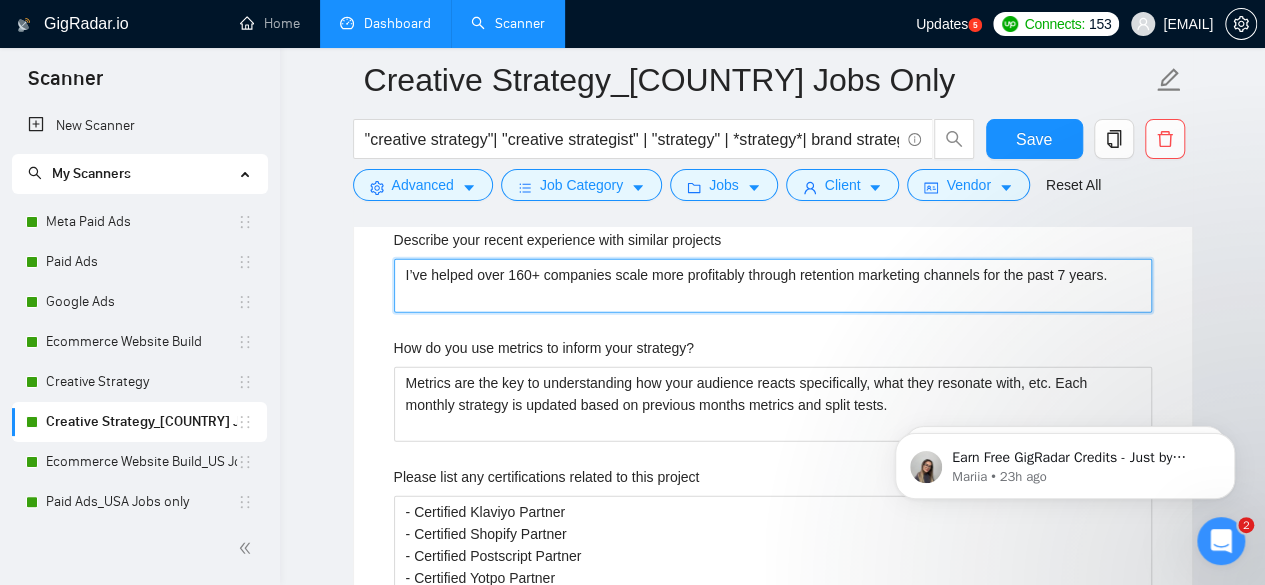click on "I’ve helped over 160+ companies scale more profitably through retention marketing channels for the past 7 years." at bounding box center [773, 285] 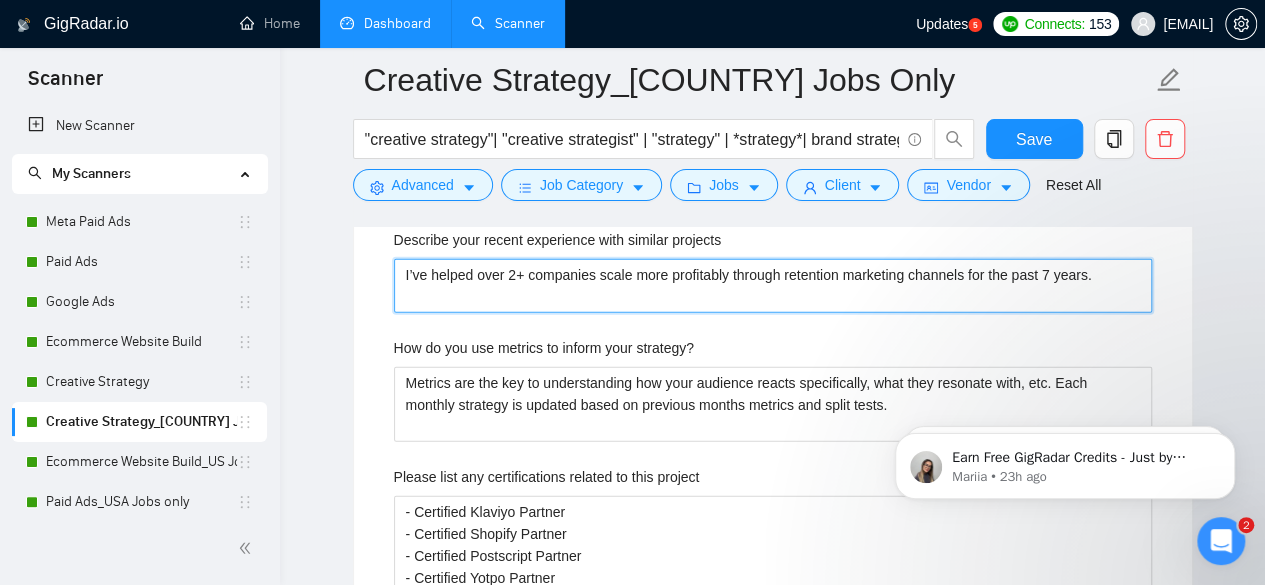 type 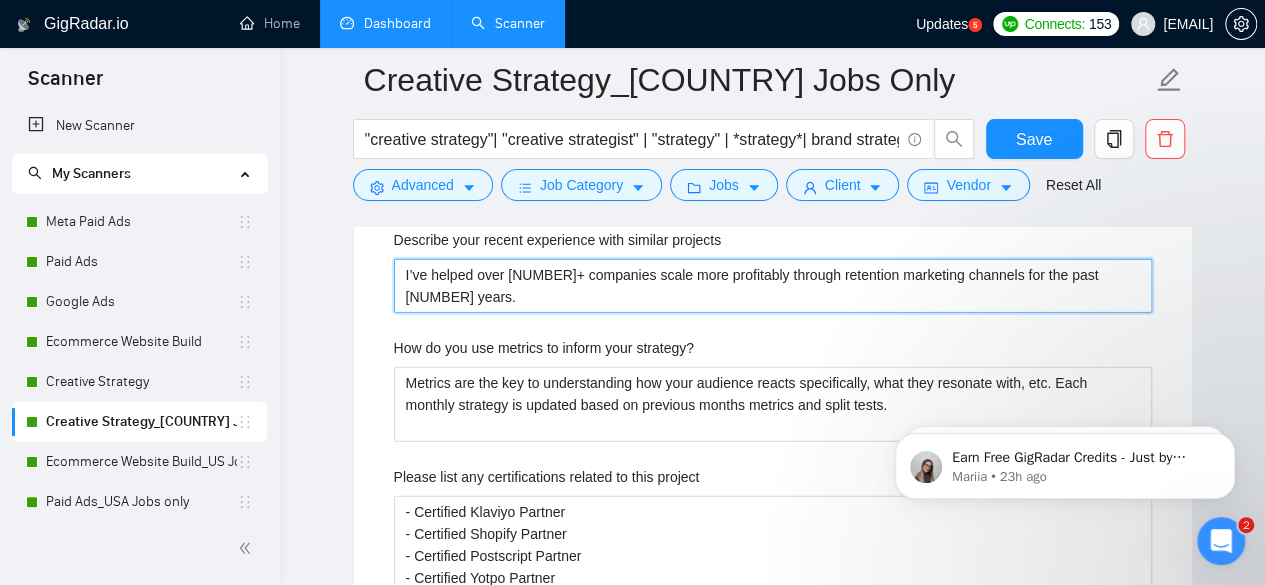 type 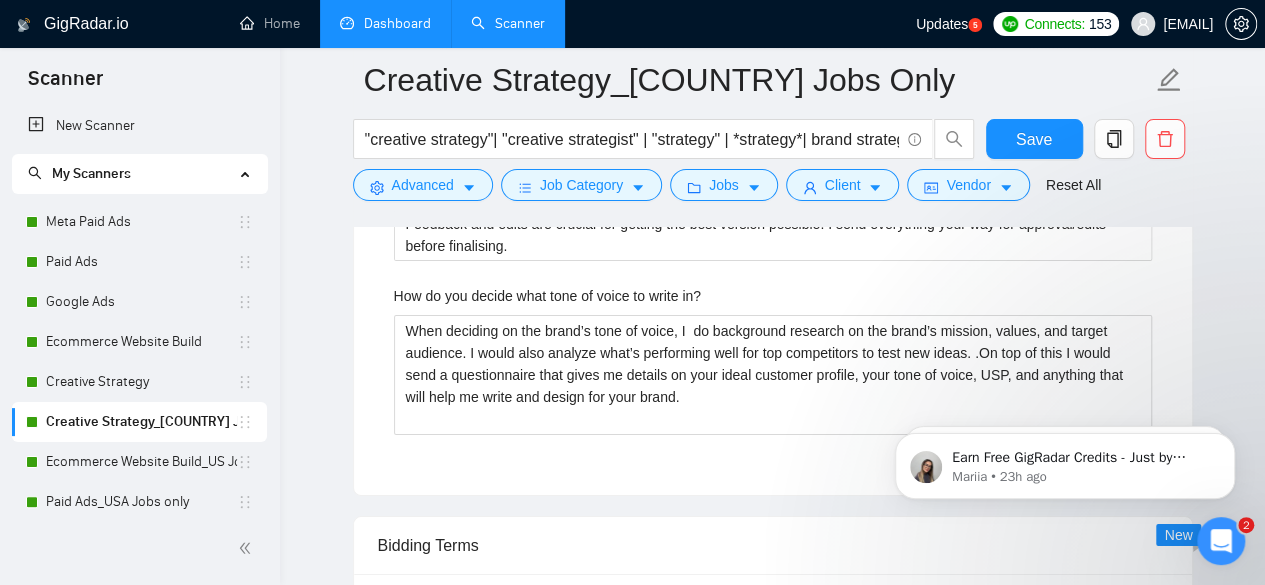 scroll, scrollTop: 3700, scrollLeft: 0, axis: vertical 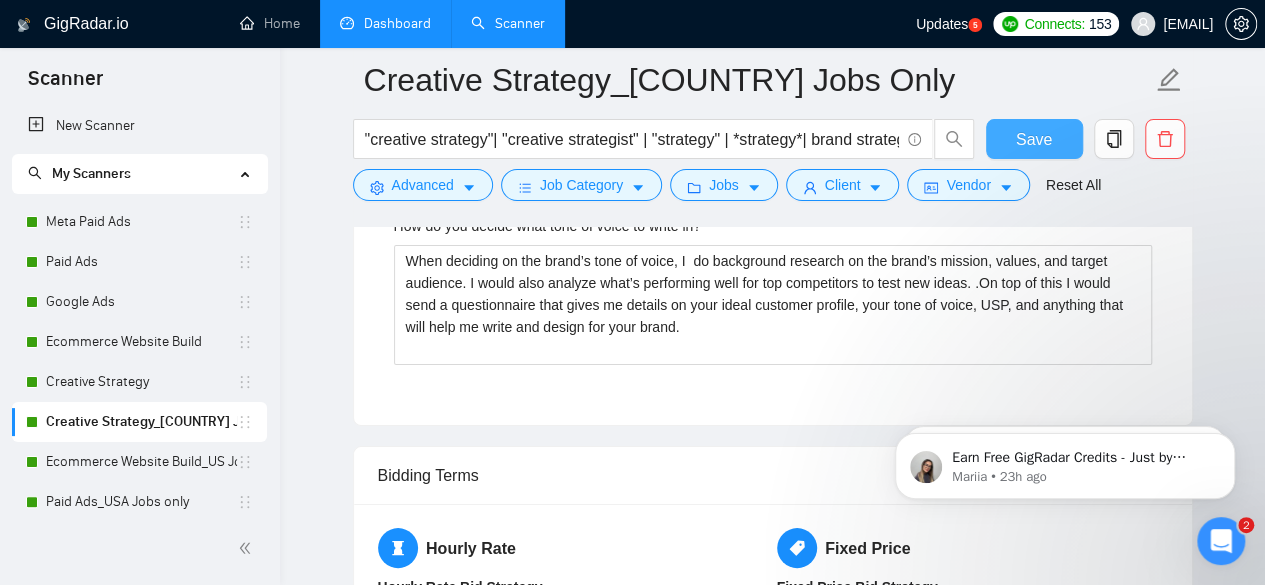 type on "I’ve helped over [NUMBER]+ companies scale more profitably through retention marketing channels for the past [NUMBER] years." 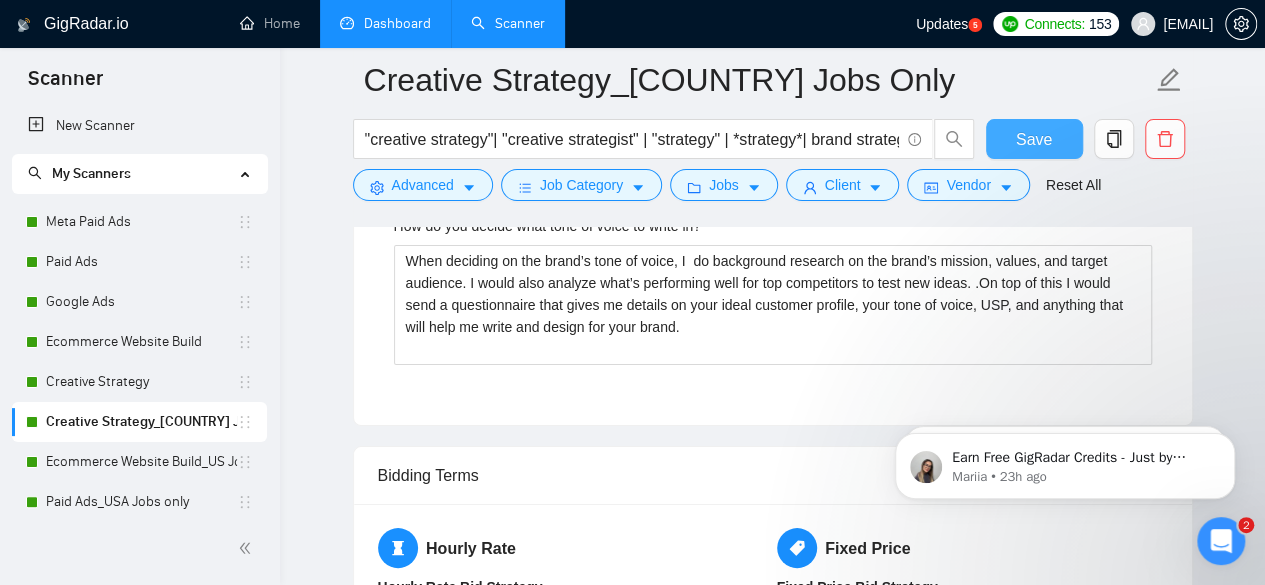 click on "Save" at bounding box center (1034, 139) 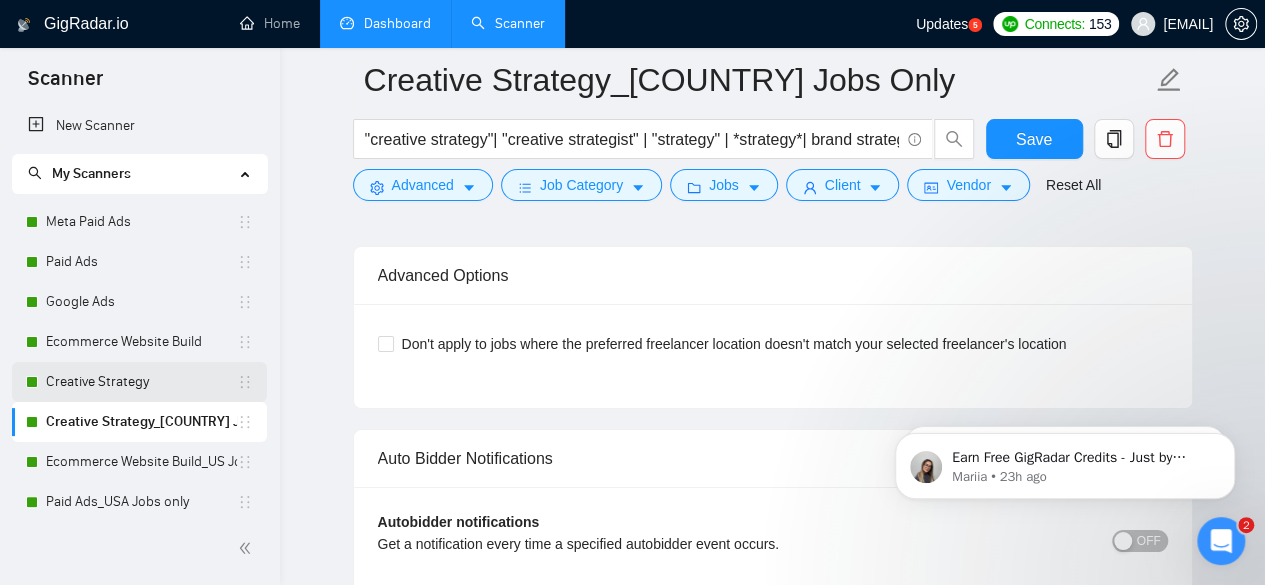 click on "Creative Strategy" at bounding box center (141, 382) 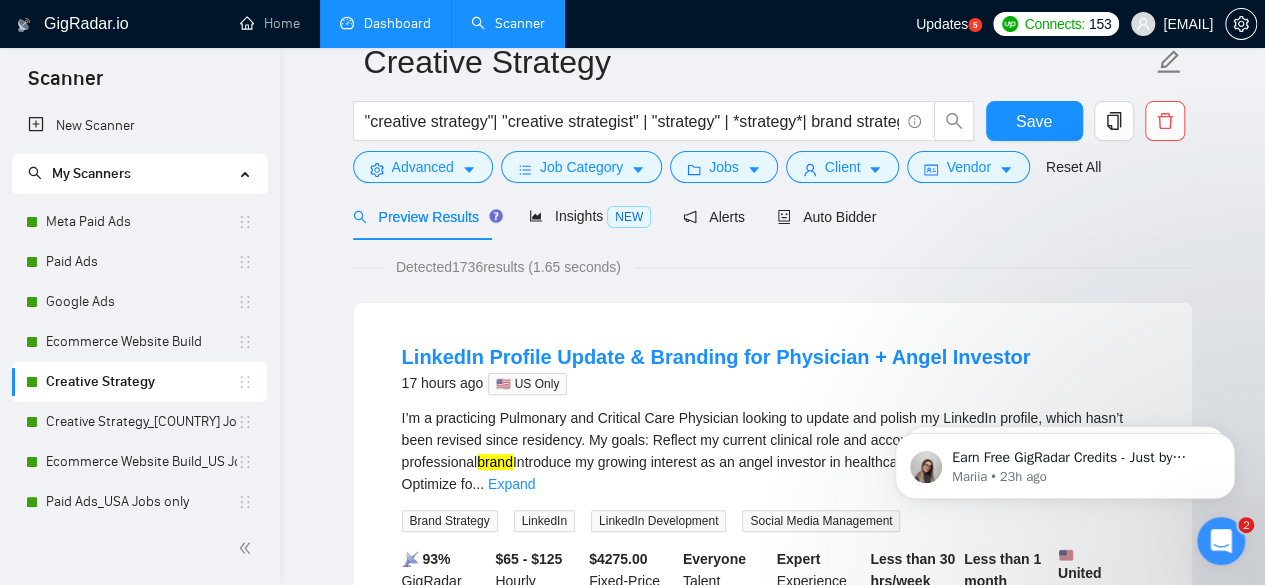 scroll, scrollTop: 0, scrollLeft: 0, axis: both 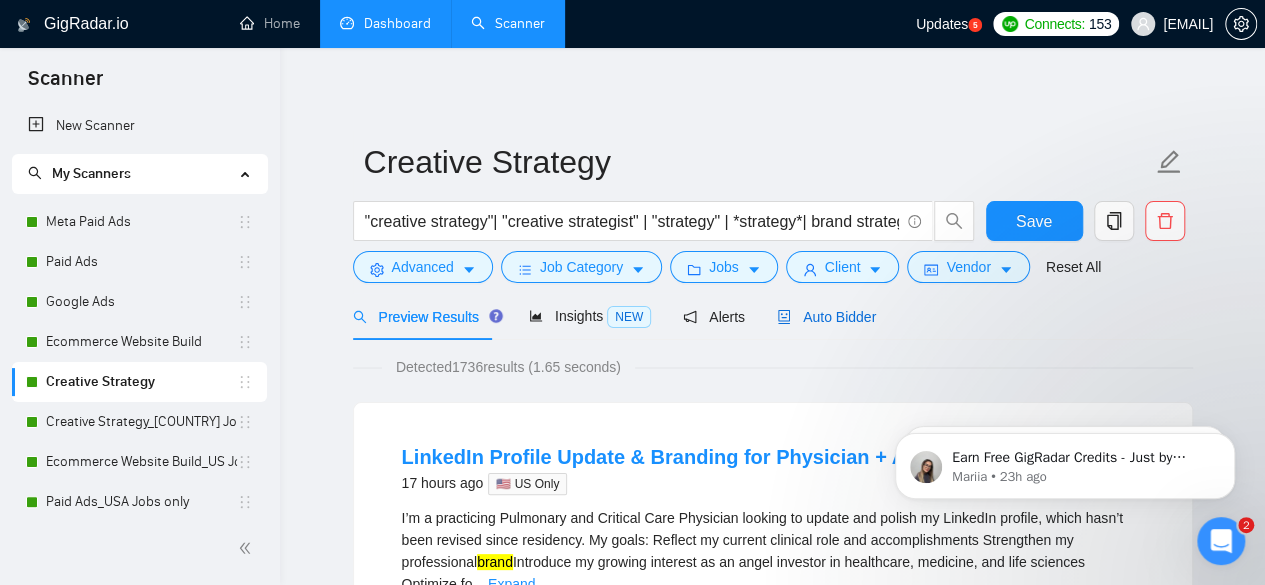 click on "Auto Bidder" at bounding box center (826, 317) 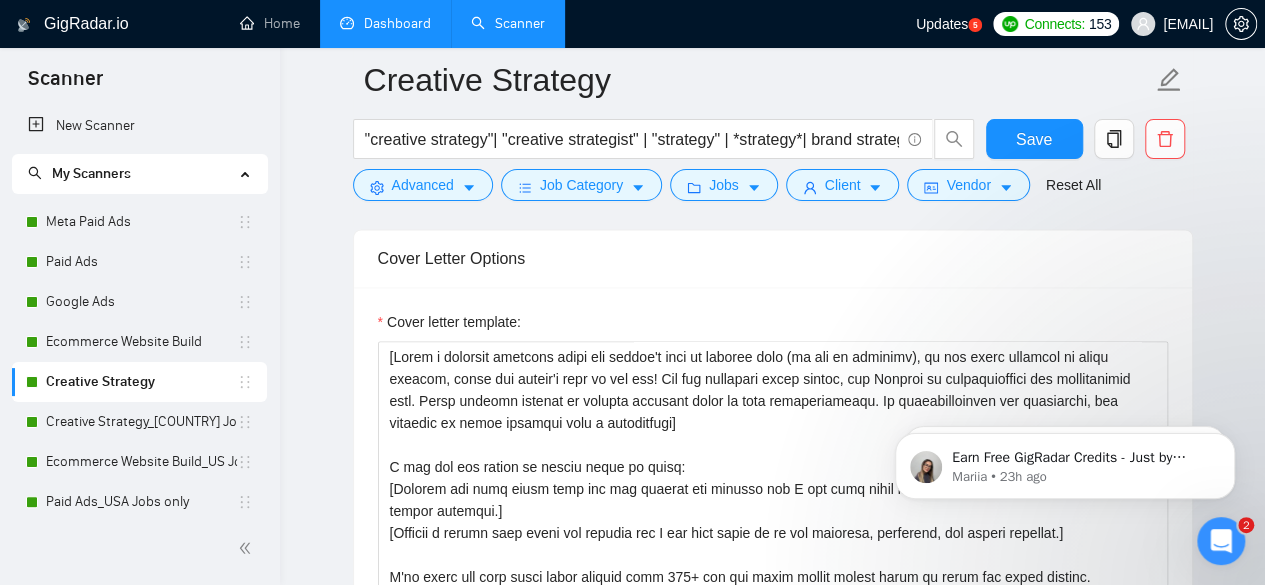 scroll, scrollTop: 1400, scrollLeft: 0, axis: vertical 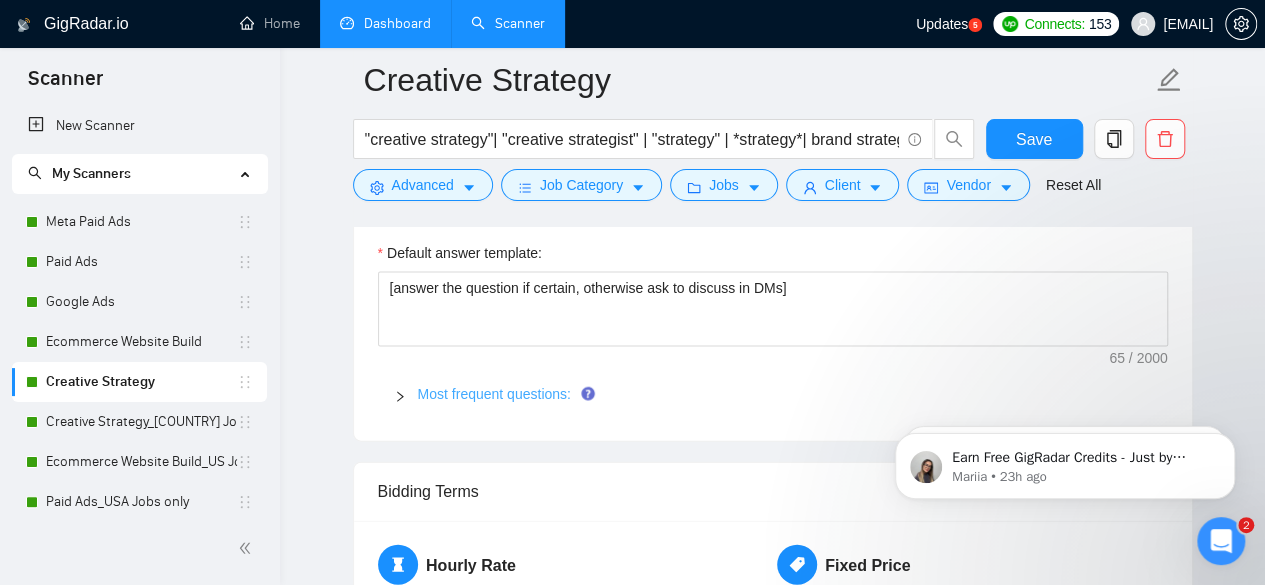 click on "Most frequent questions:" at bounding box center (494, 394) 